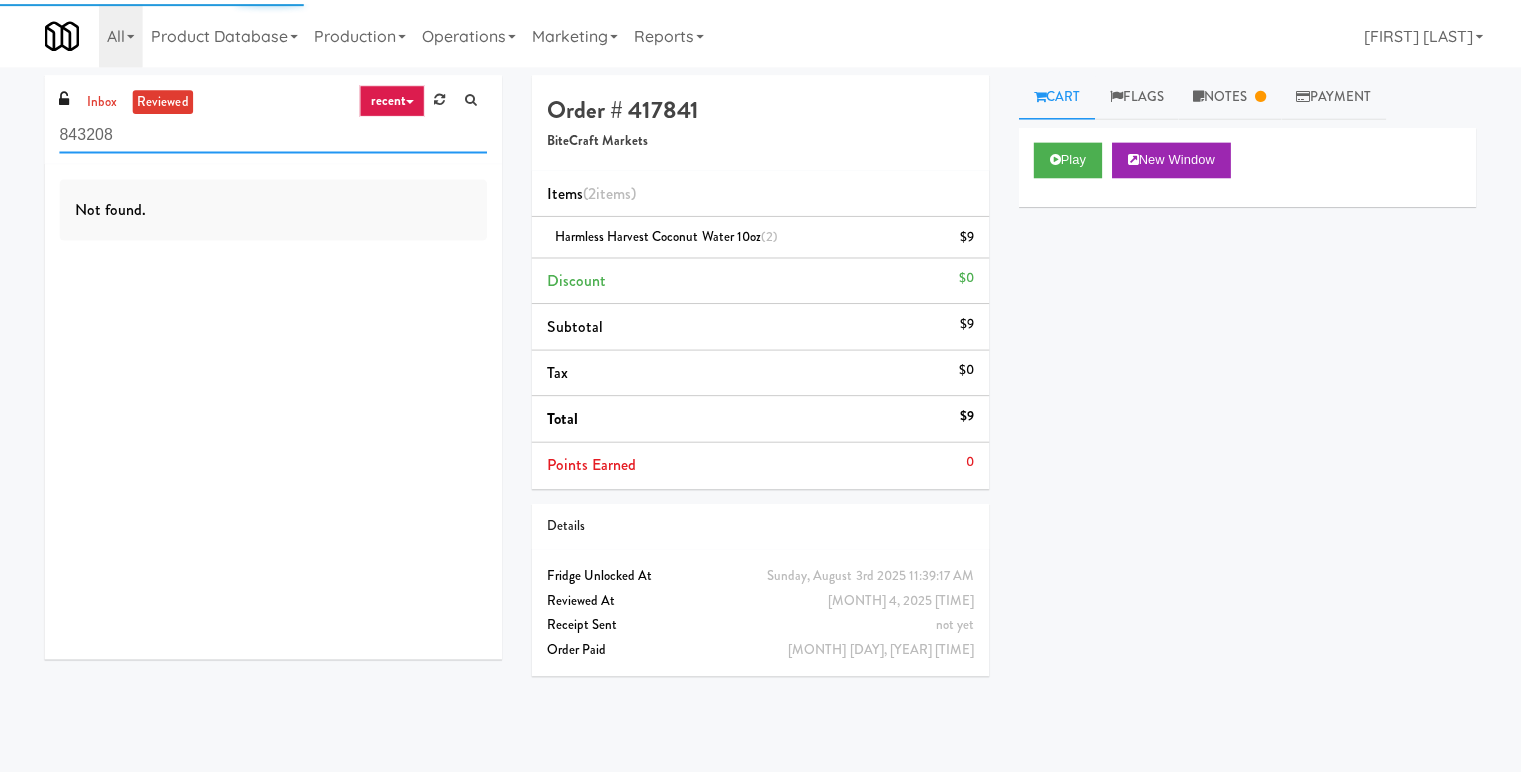 scroll, scrollTop: 0, scrollLeft: 0, axis: both 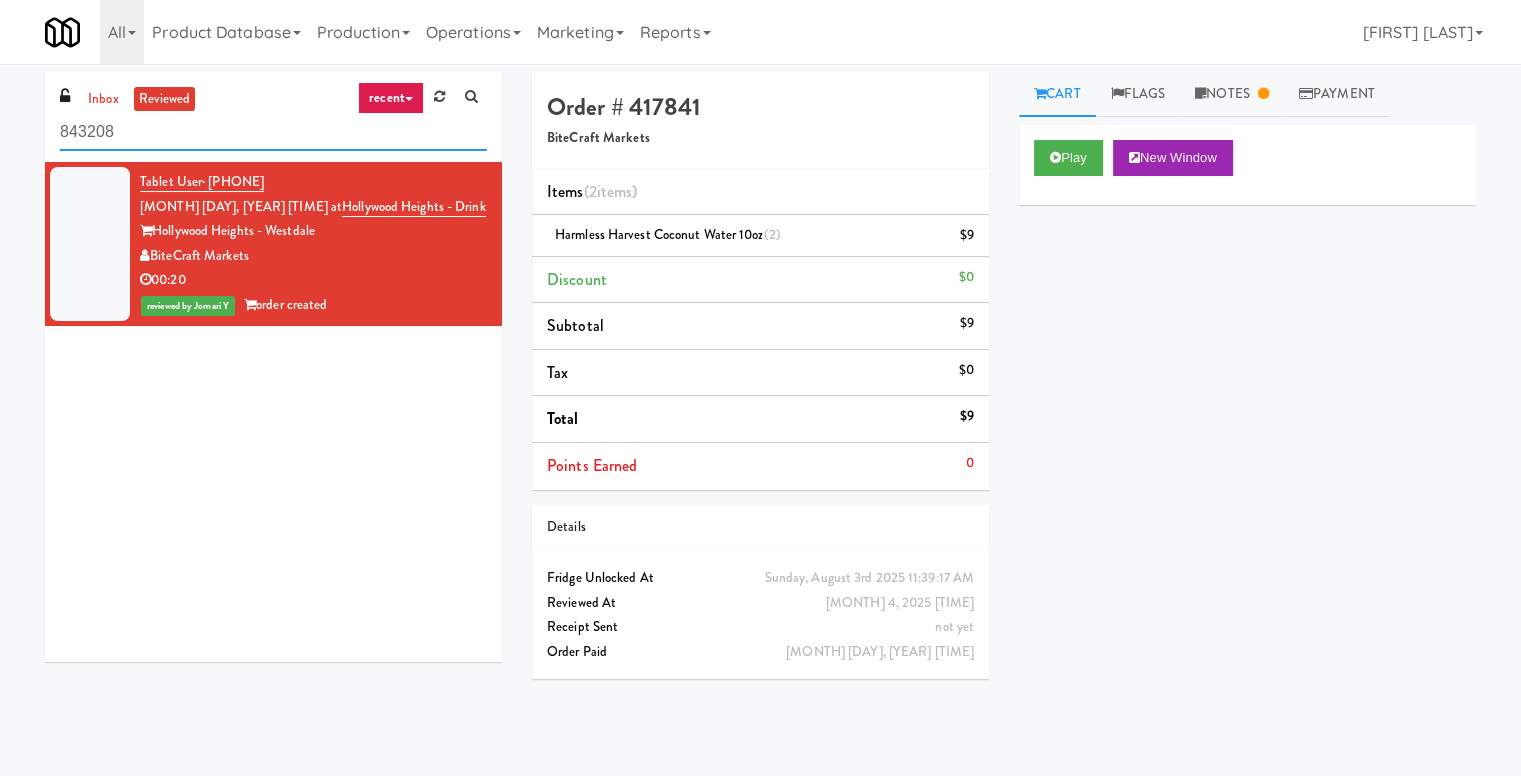 click on "843208" at bounding box center [273, 132] 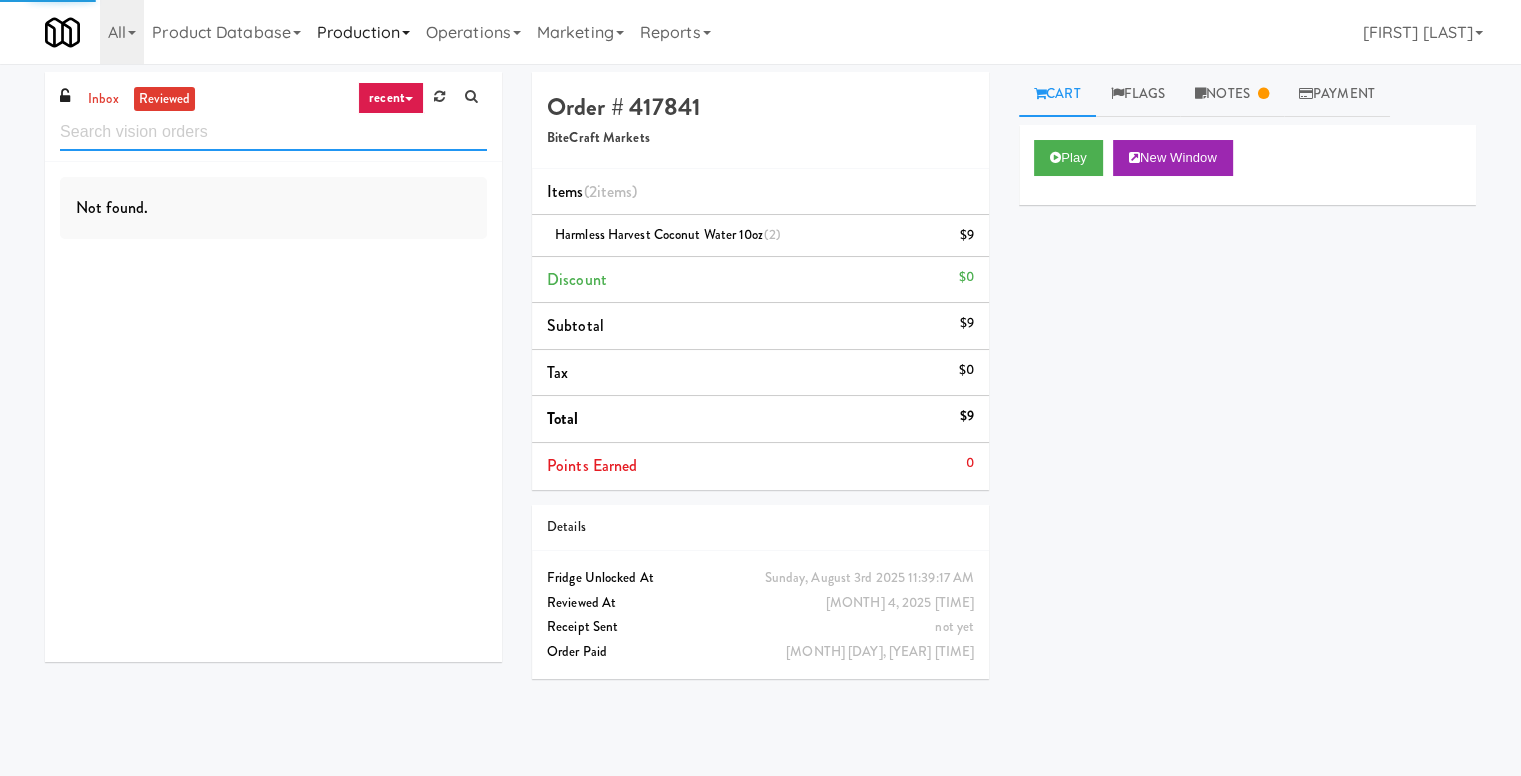 type 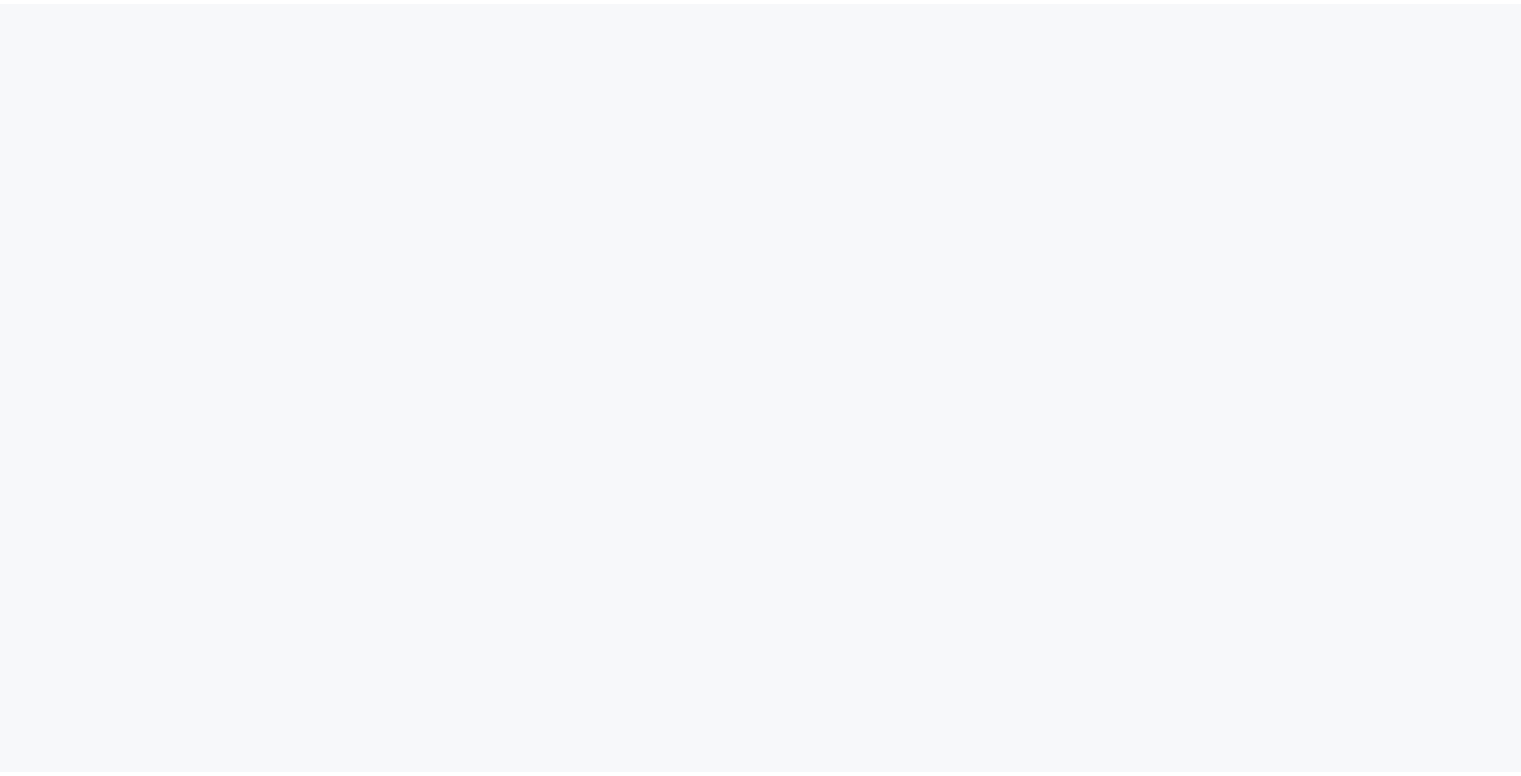 scroll, scrollTop: 0, scrollLeft: 0, axis: both 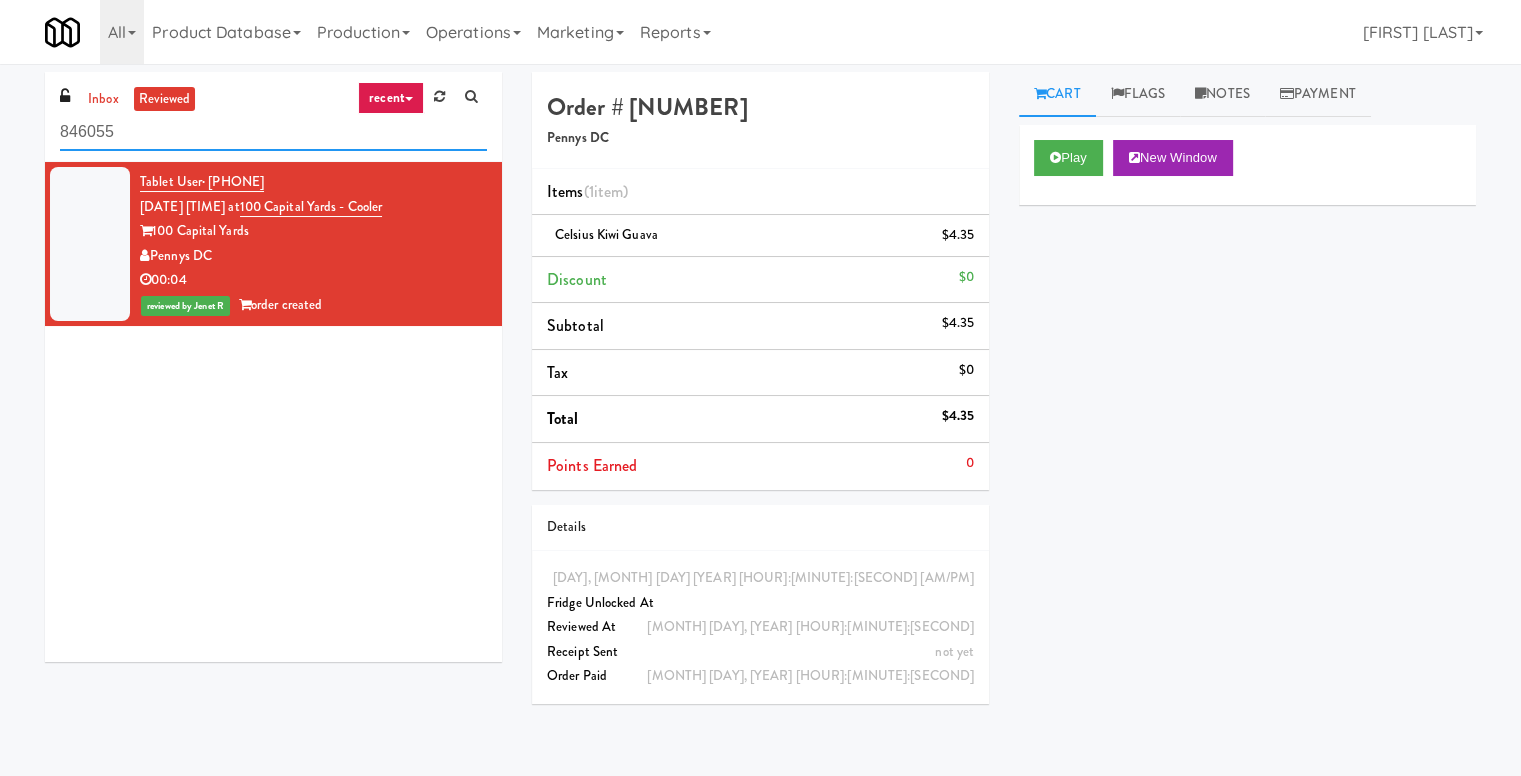 click on "846055" at bounding box center [273, 132] 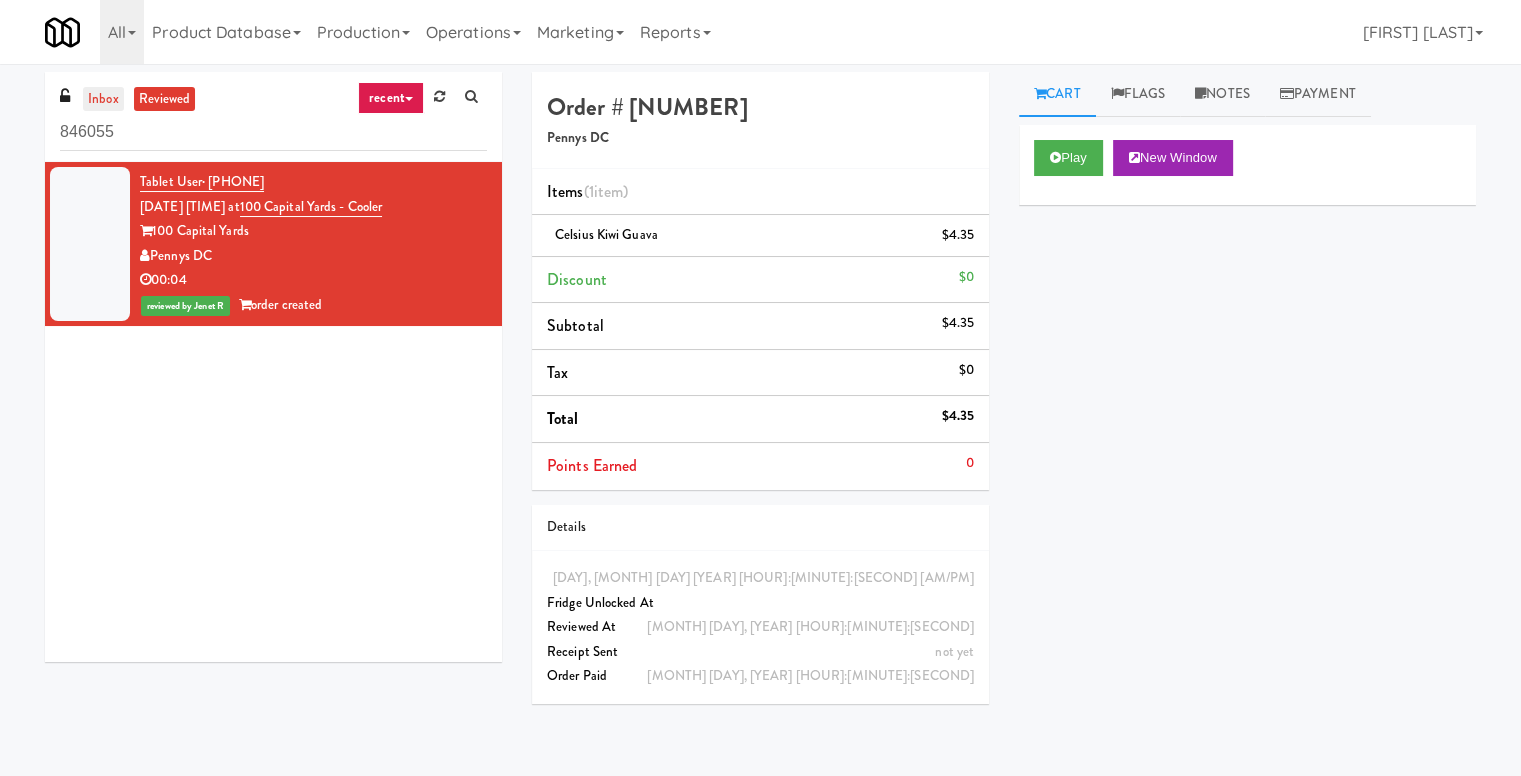 click on "inbox" at bounding box center [103, 99] 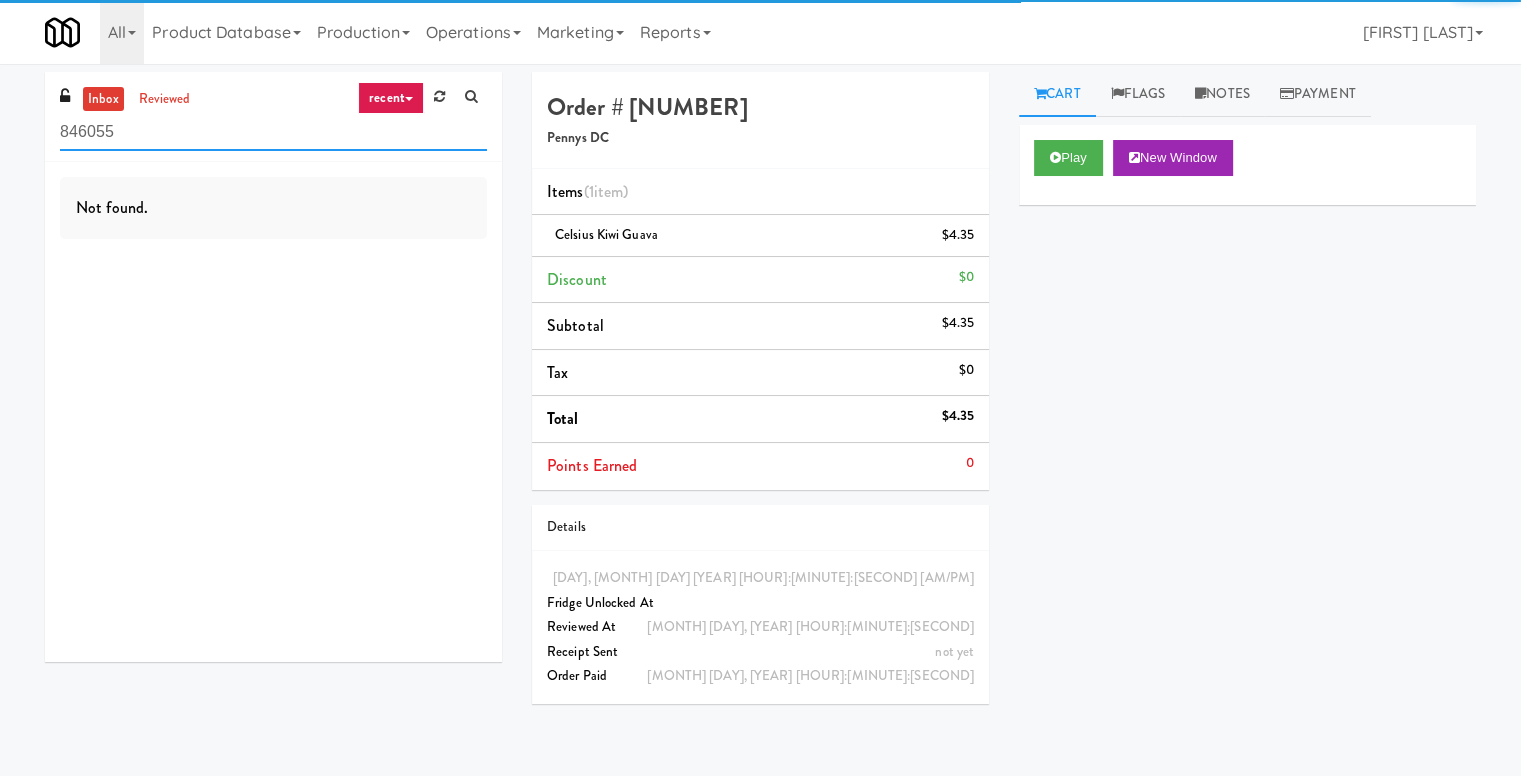 click on "846055" at bounding box center (273, 132) 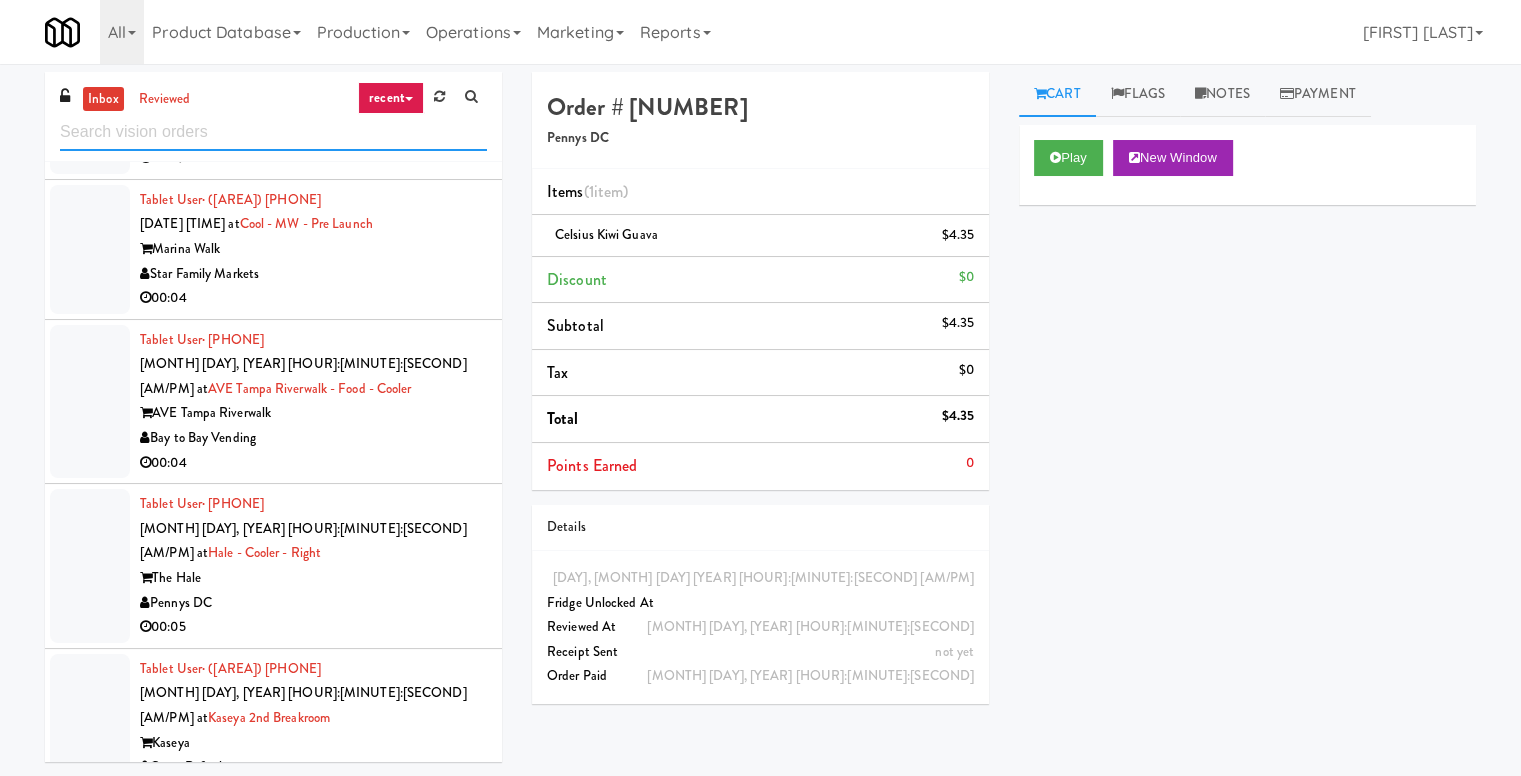 scroll, scrollTop: 2000, scrollLeft: 0, axis: vertical 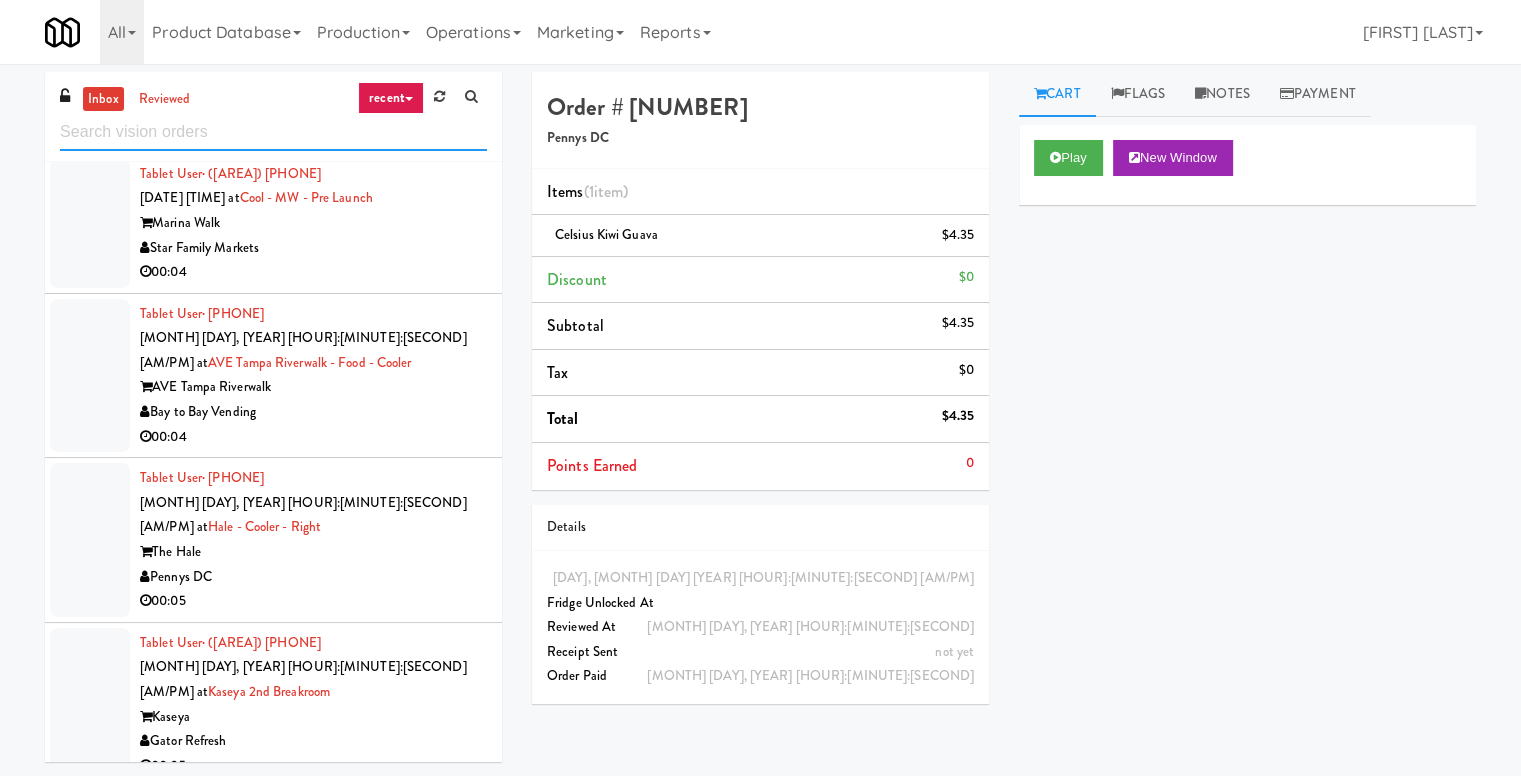 type 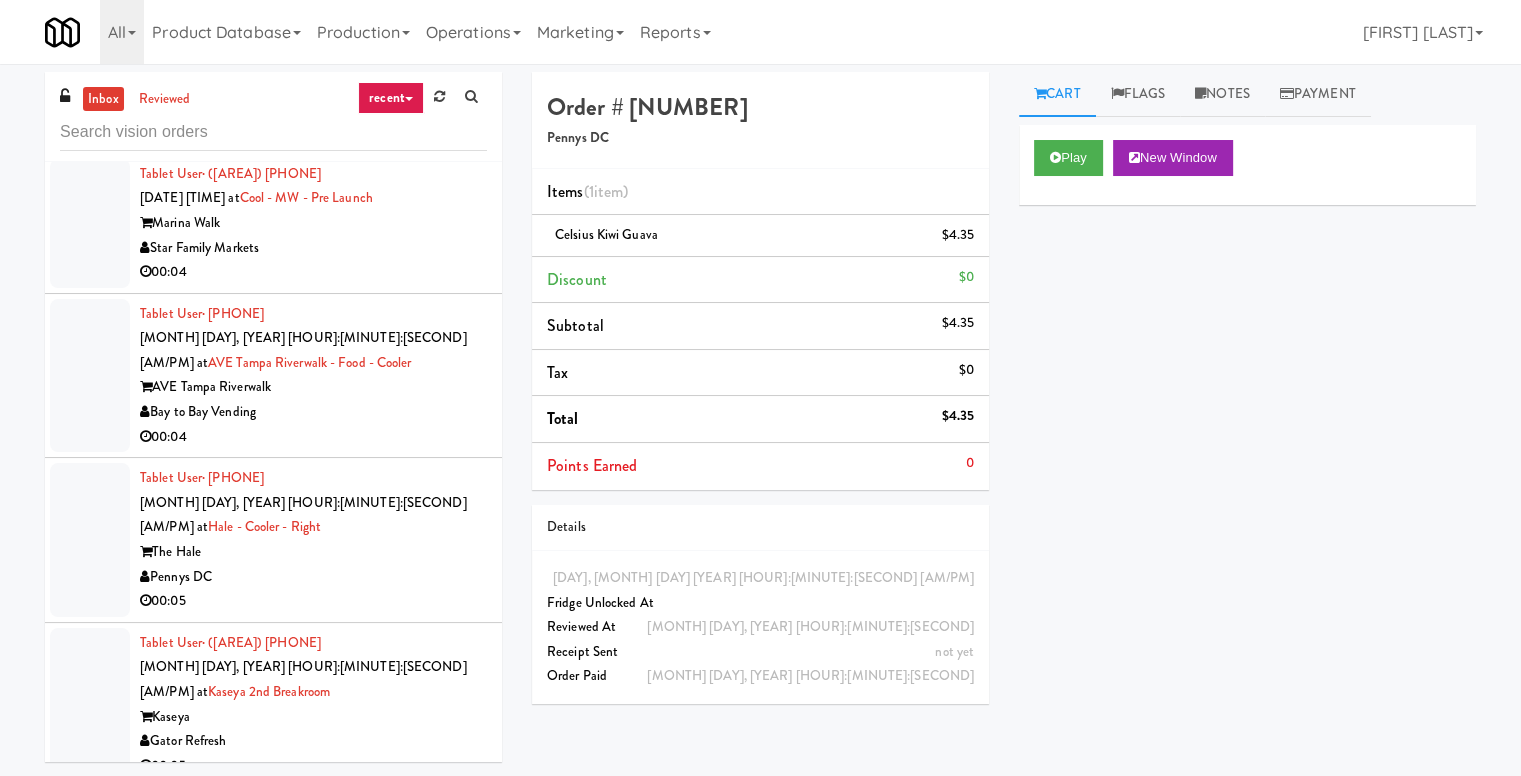 click on "Tablet User  · (305) 586-0823 Aug 4, 2025 8:11:51 AM at  Kaseya 2nd Breakroom  Kaseya  Gator Refresh  00:05" at bounding box center [313, 705] 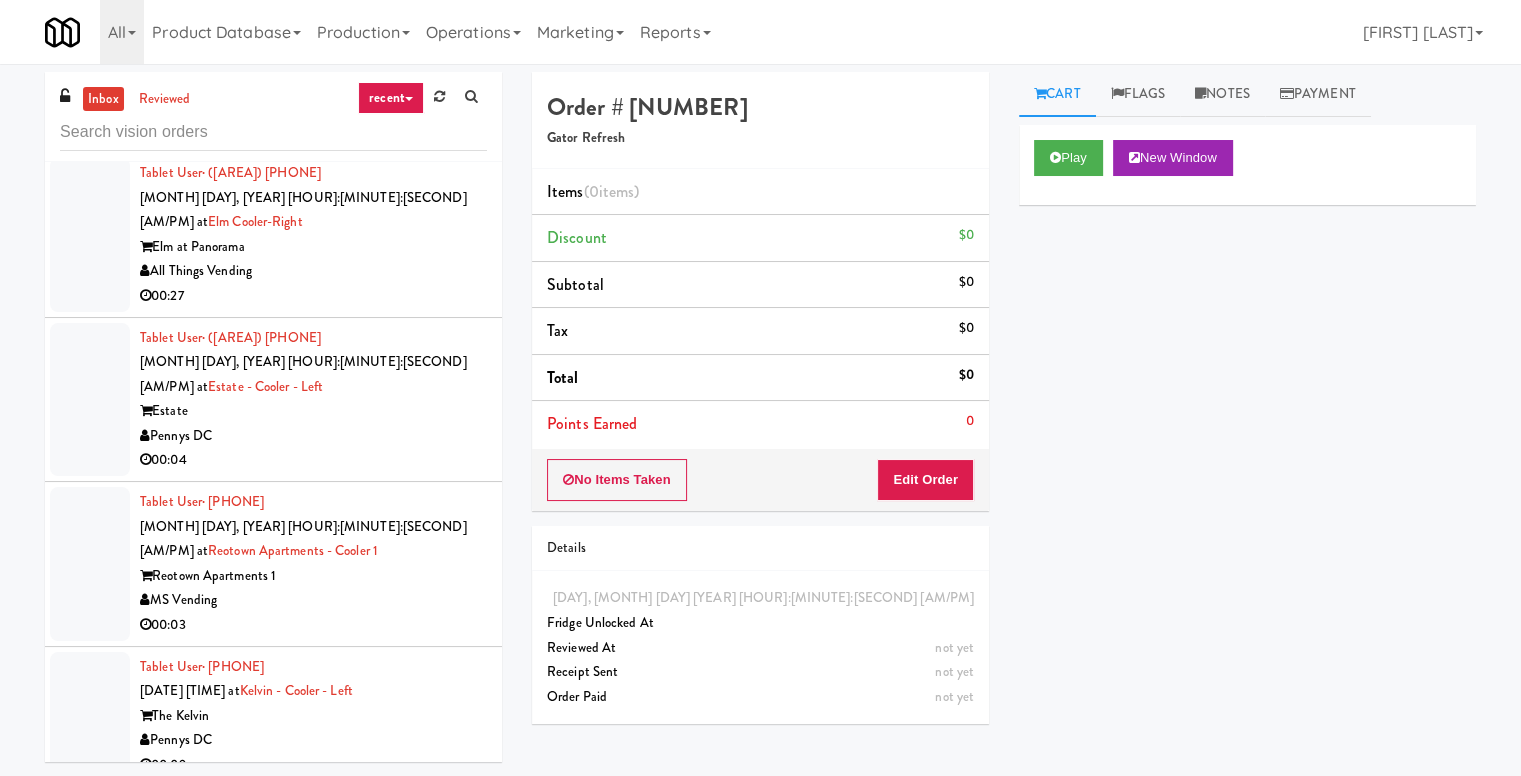 scroll, scrollTop: 3693, scrollLeft: 0, axis: vertical 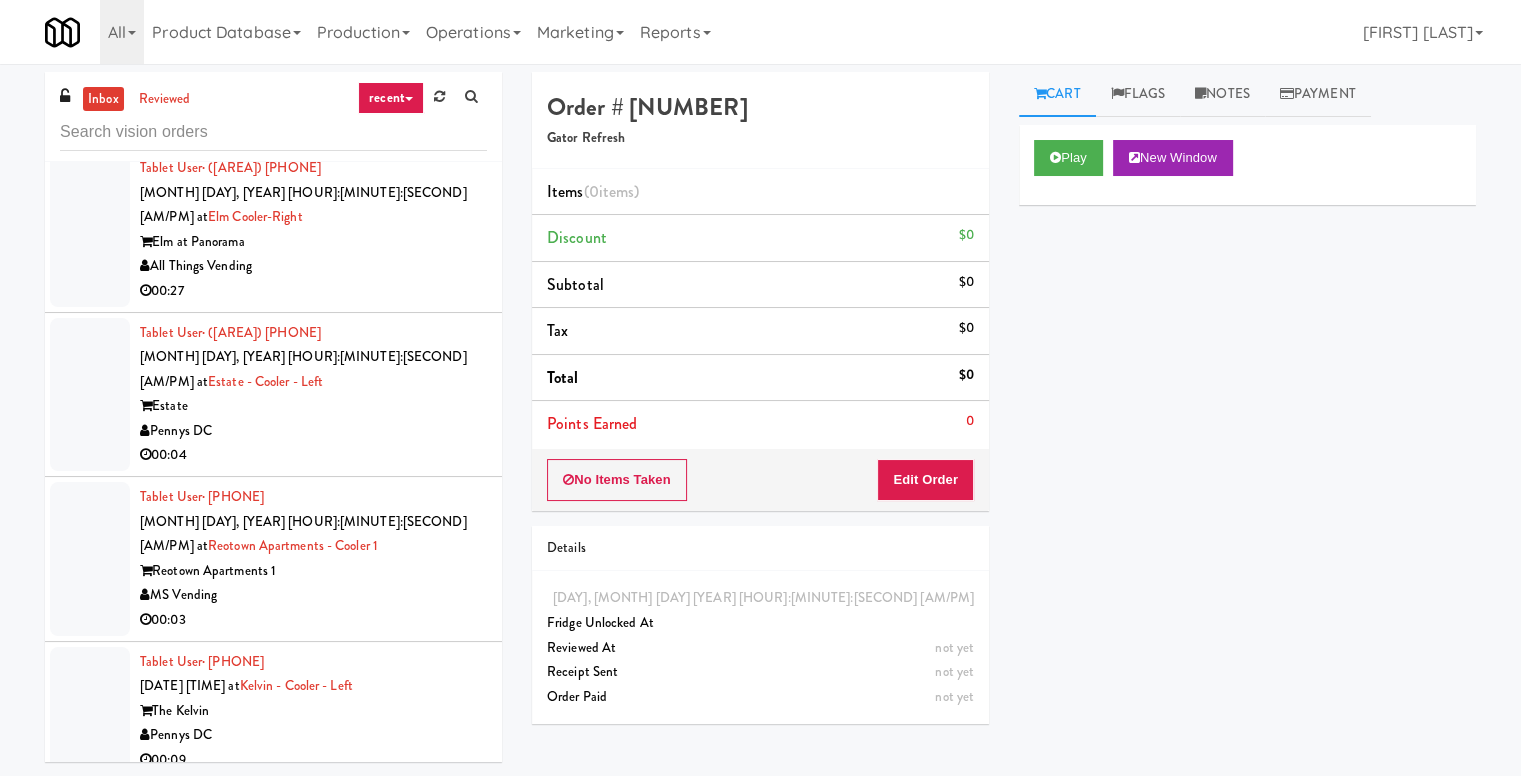 type 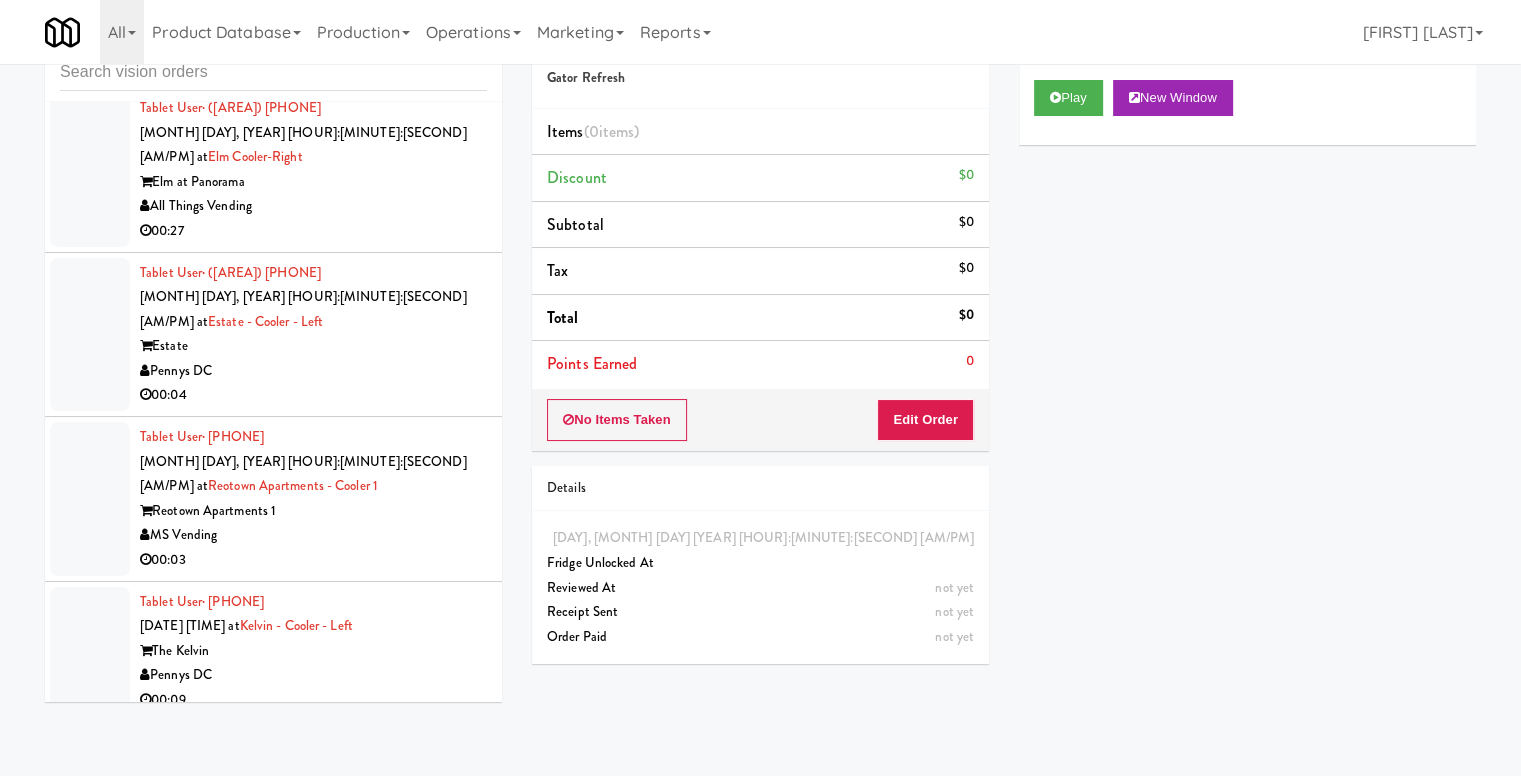 scroll, scrollTop: 64, scrollLeft: 0, axis: vertical 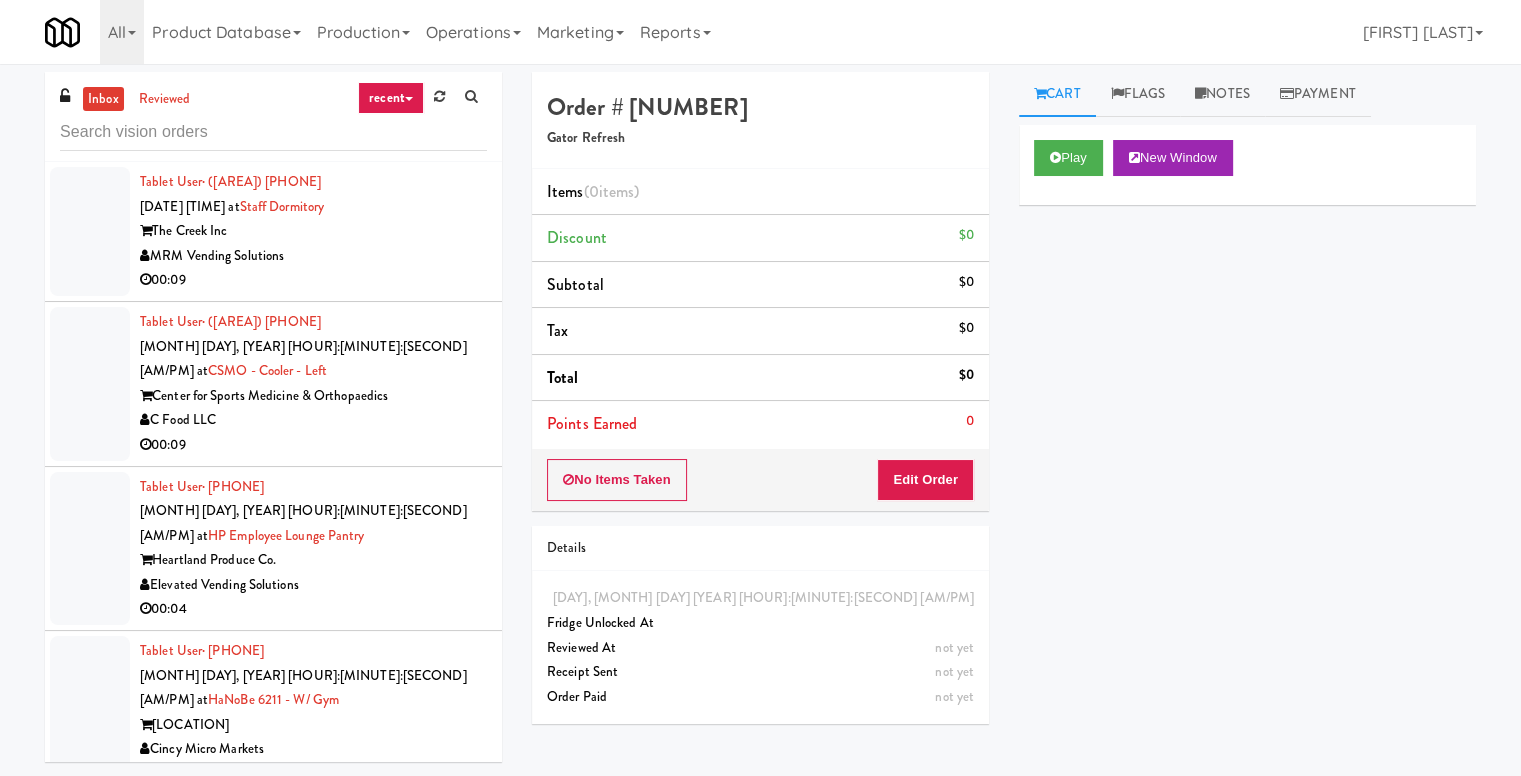 click on "recent" at bounding box center [391, 98] 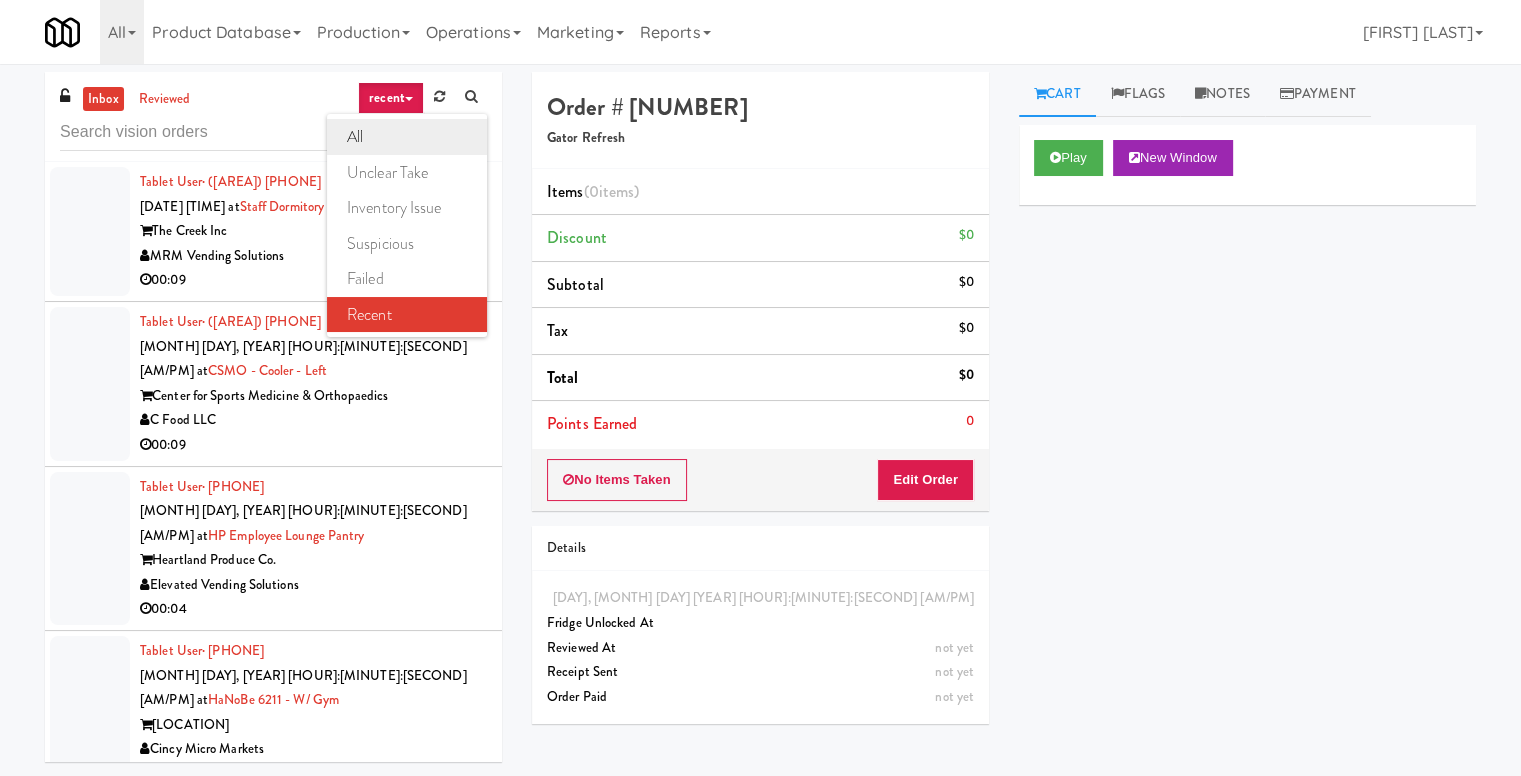 click on "all" at bounding box center [407, 137] 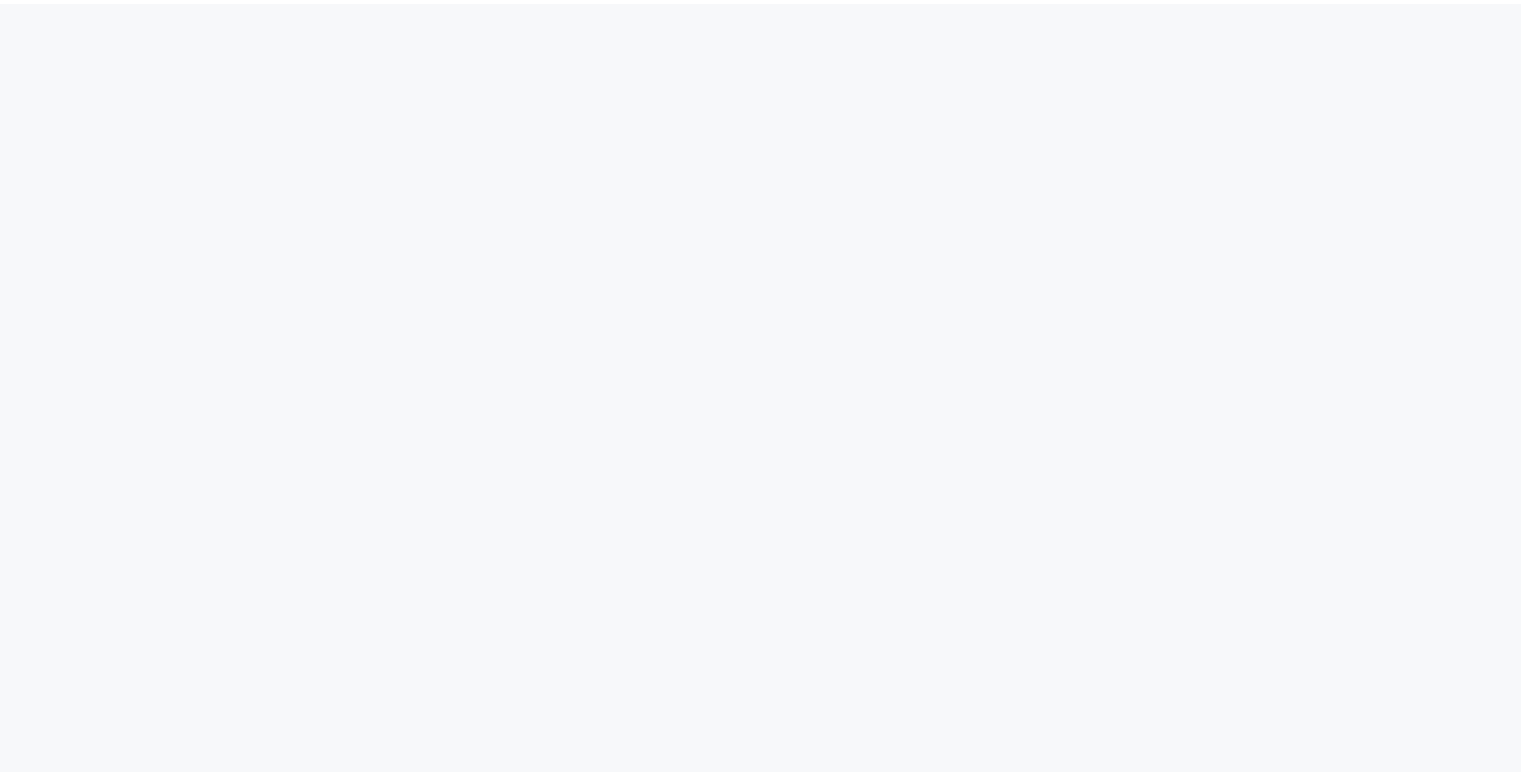 scroll, scrollTop: 0, scrollLeft: 0, axis: both 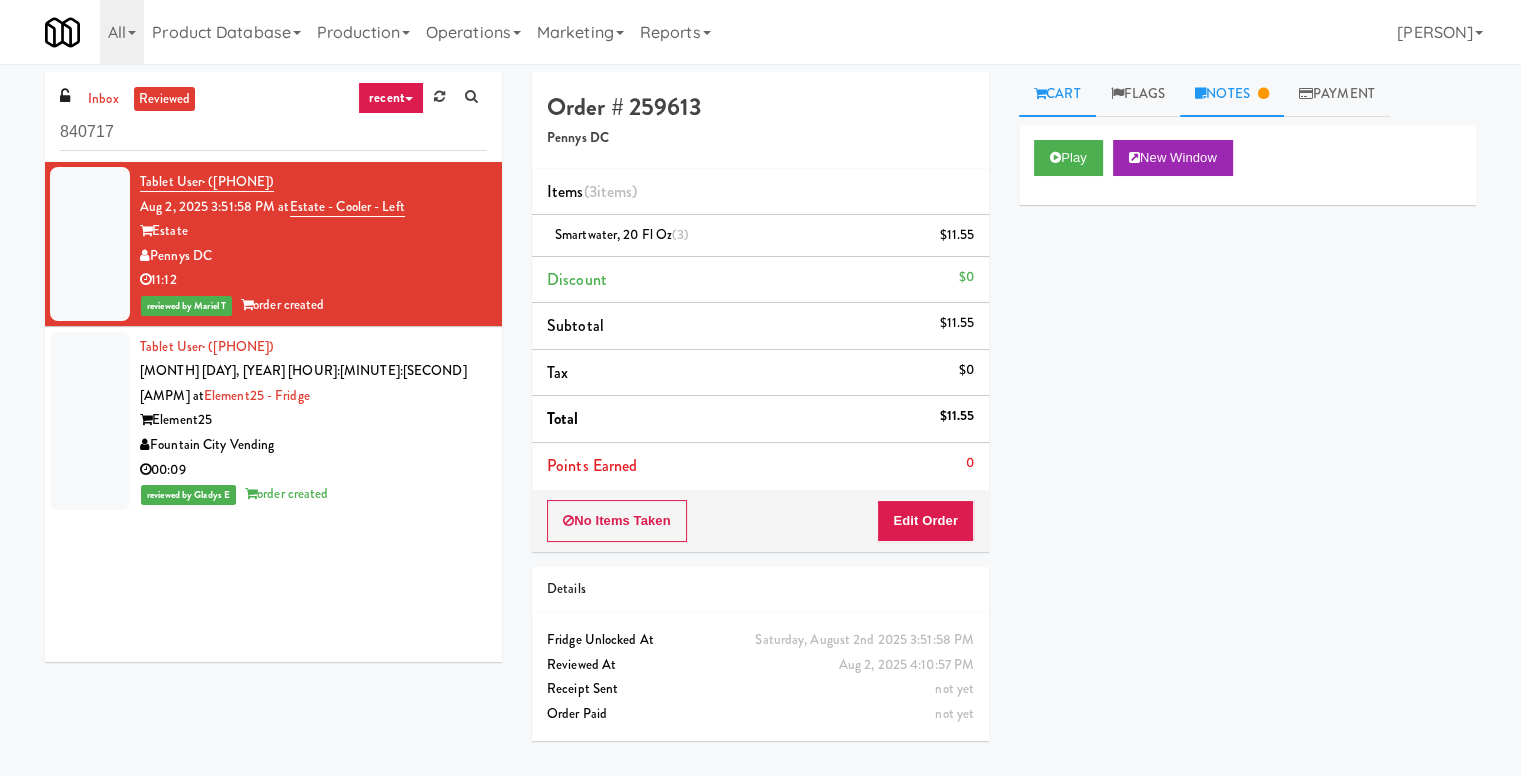 click on "Notes" at bounding box center (1232, 94) 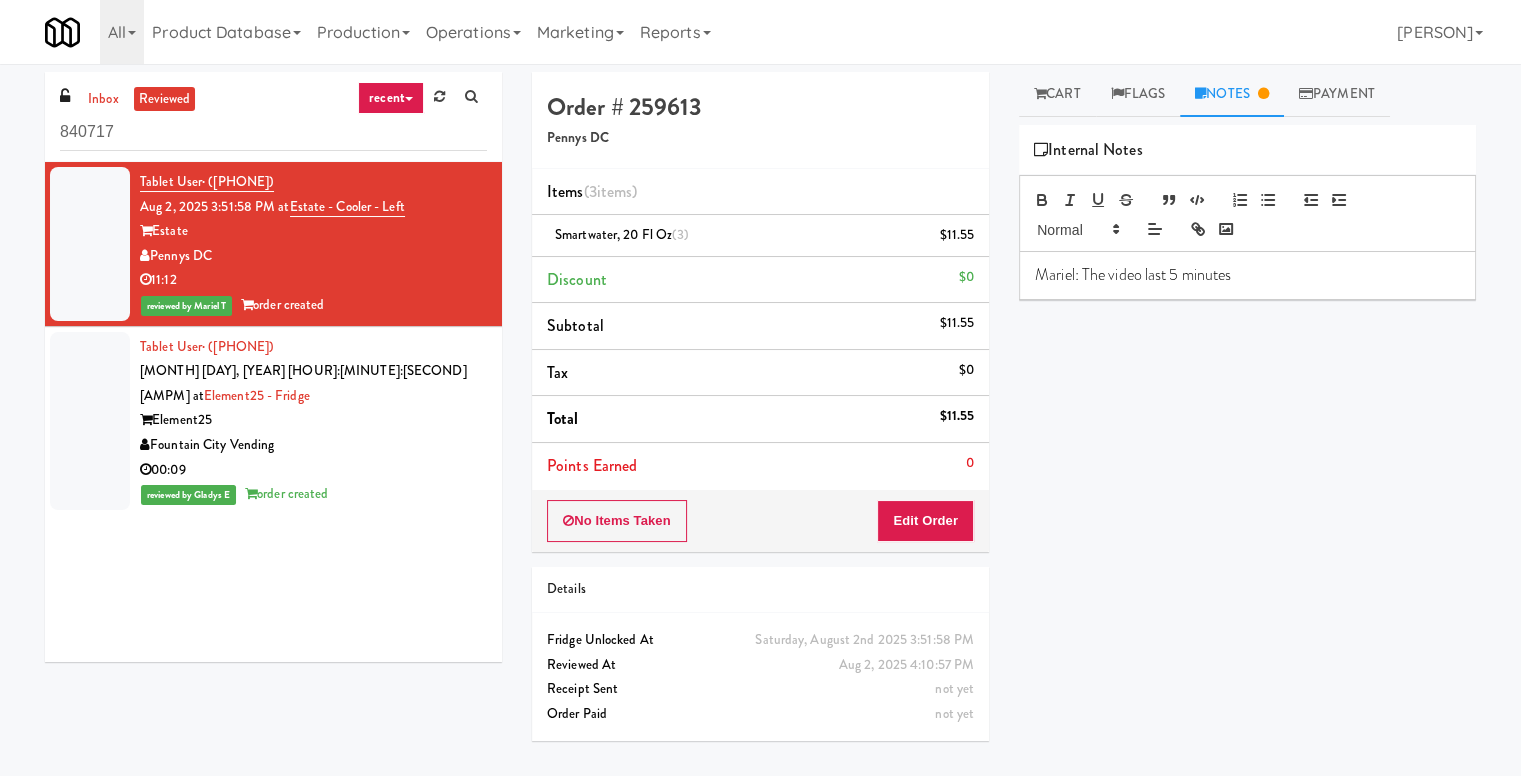 click on "Play  New Window  Primary Flag  Clear     Flag if unable to determine what was taken or order not processable due to inventory issues Unclear Take - No Video Unclear Take - Short or Cut Off Unclear Take - Obstructed Inventory Issue - Product Not in Inventory Inventory Issue - Product prices as $0  Additional Concerns  Clear Flag as Suspicious Returned Product Place a foreign product in  Internal Notes                                                                                                                                                               Mariel: The video last 5 minutes  Card   Failed View Transaction Details  Card  4675 Transaction Ref 644781278 Preauth 10.00 Brand MasterCard Number 521400******4675 Entry Mode ctls Payment attempts 1 Last failed at  Aug 2, 2025 5:02:27 PM Failure code 62 Failure message Possible fraud detected: Please contact your bank  Card Issuer Checks  Payout" at bounding box center (1247, 500) 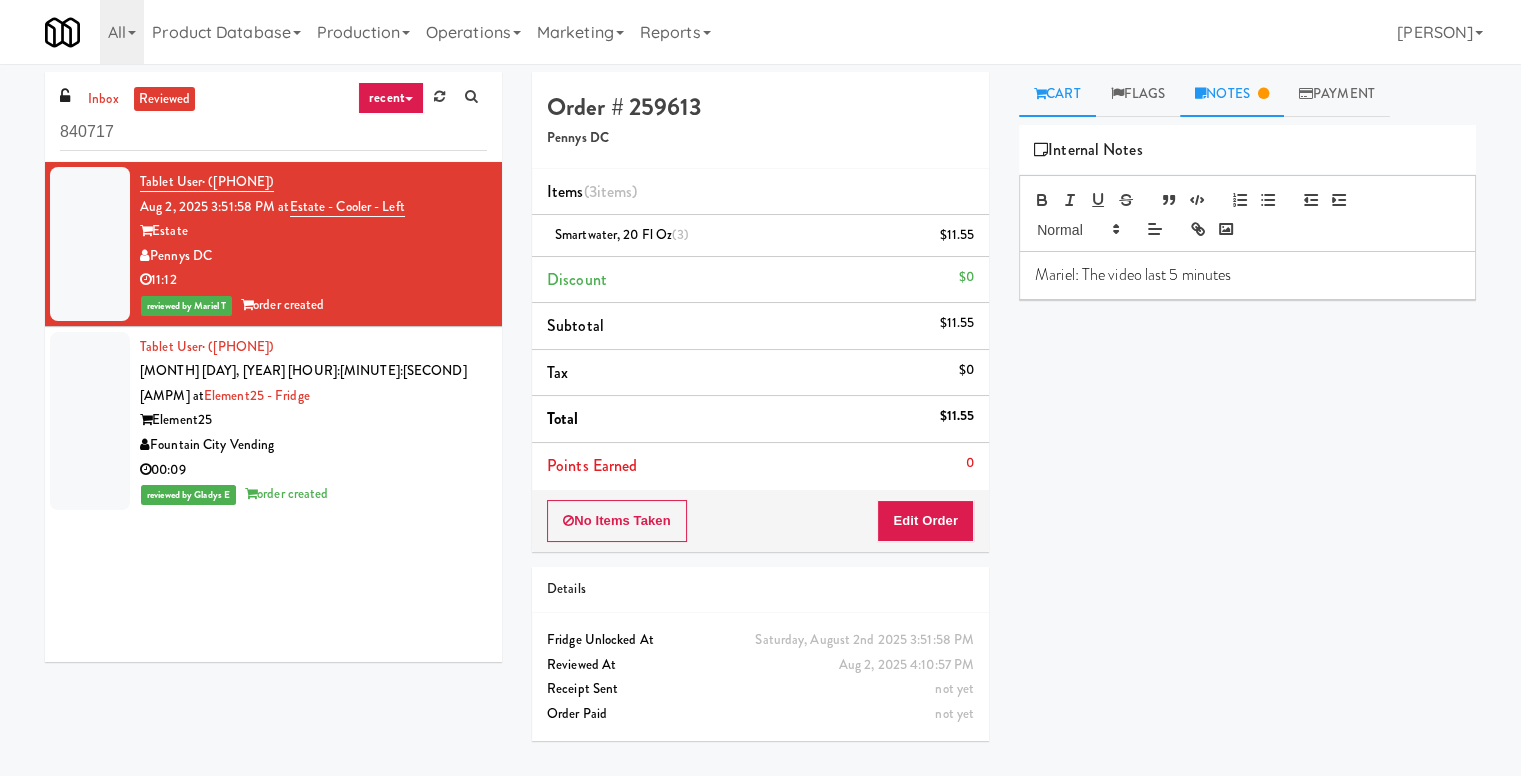 click on "Cart" at bounding box center [1057, 94] 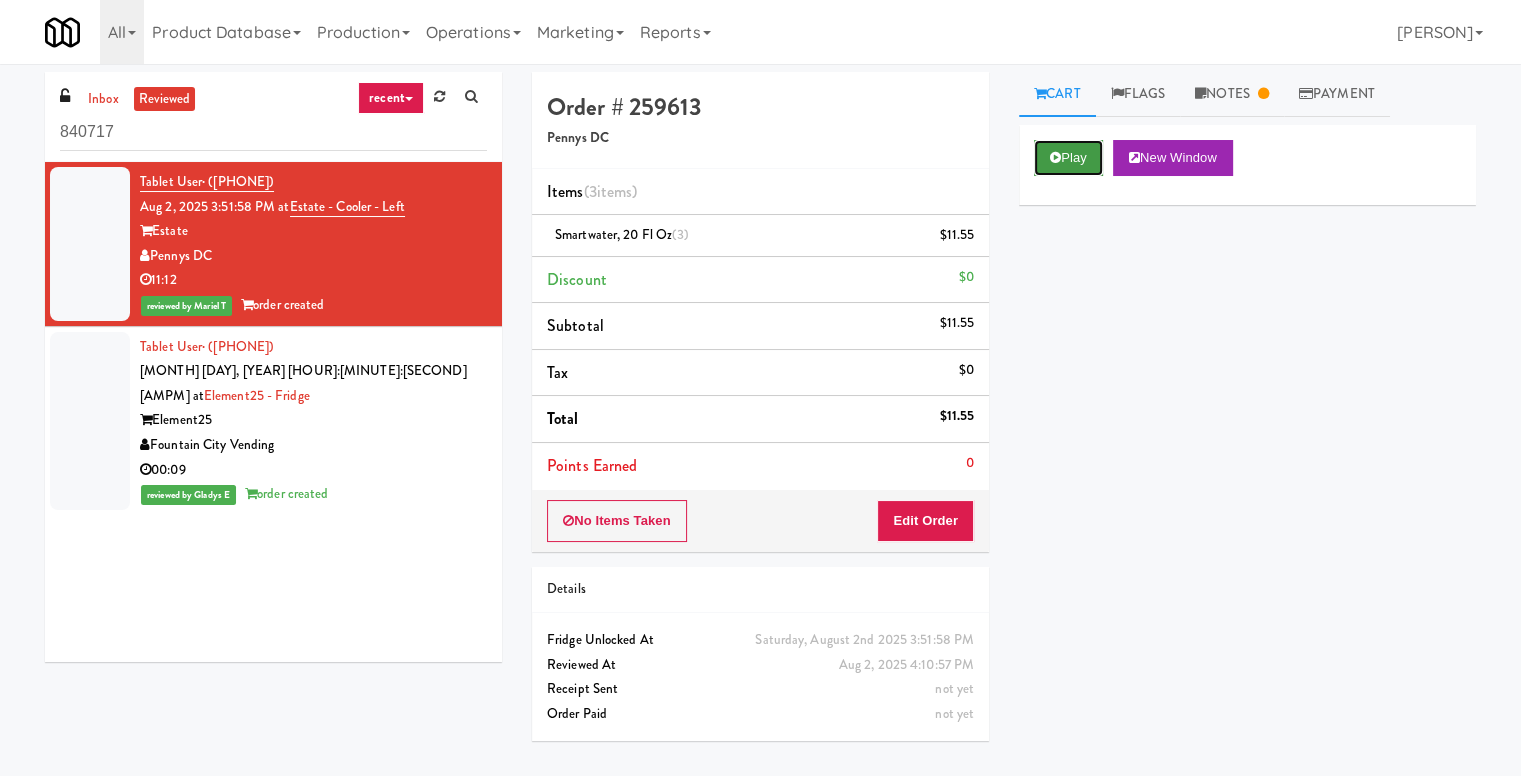 click on "Play" at bounding box center [1068, 158] 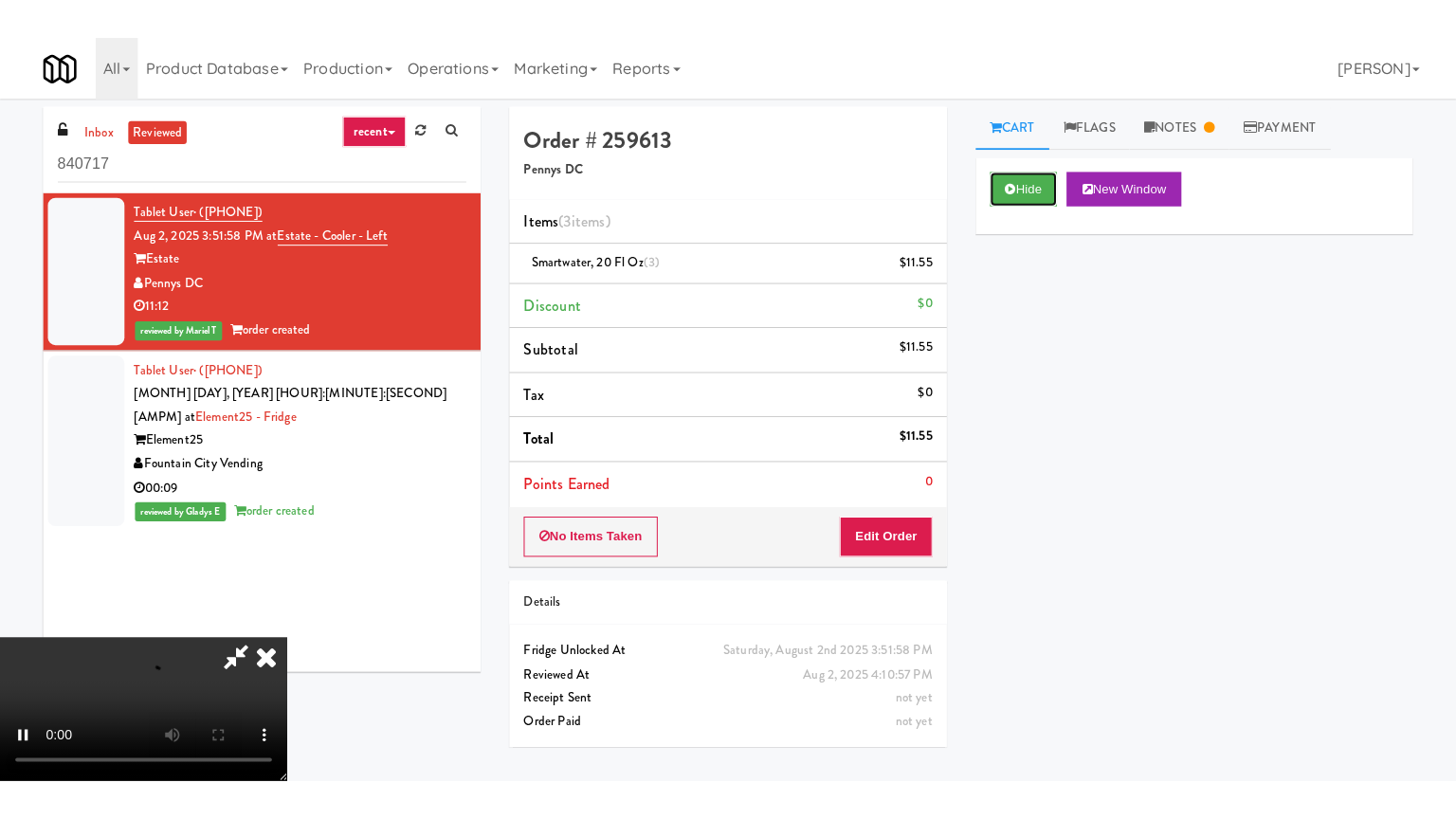 scroll, scrollTop: 223, scrollLeft: 0, axis: vertical 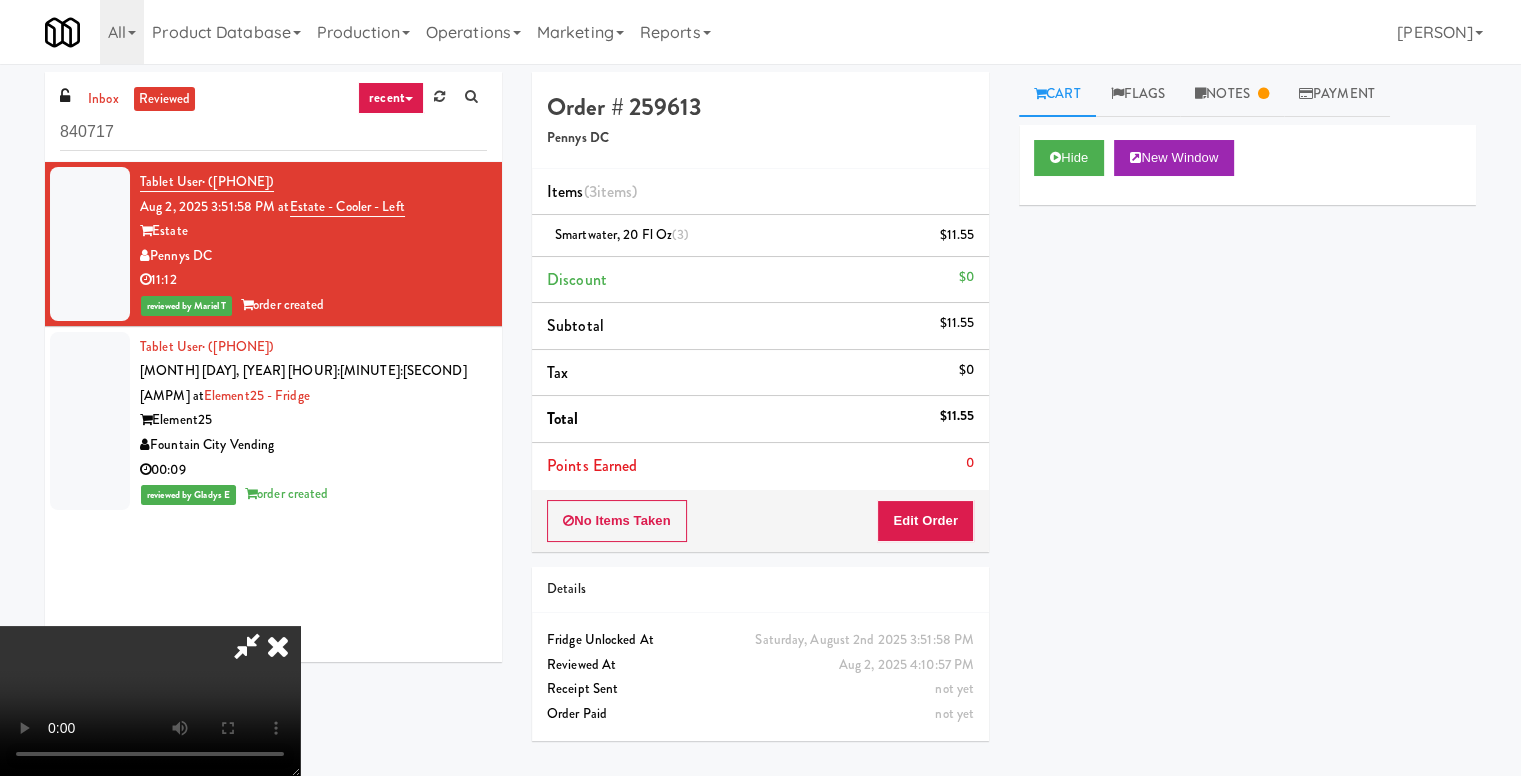 type 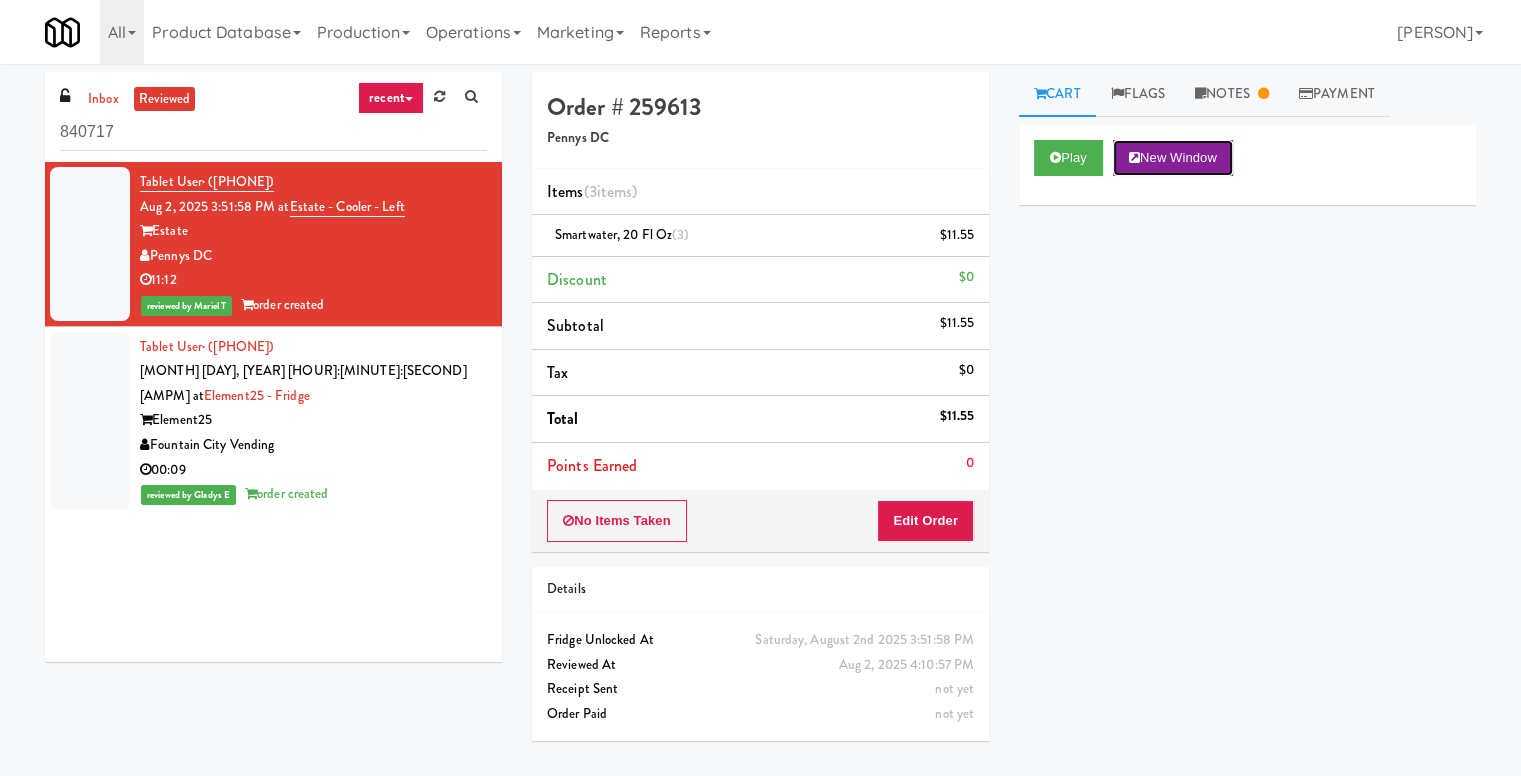 click on "New Window" at bounding box center (1173, 158) 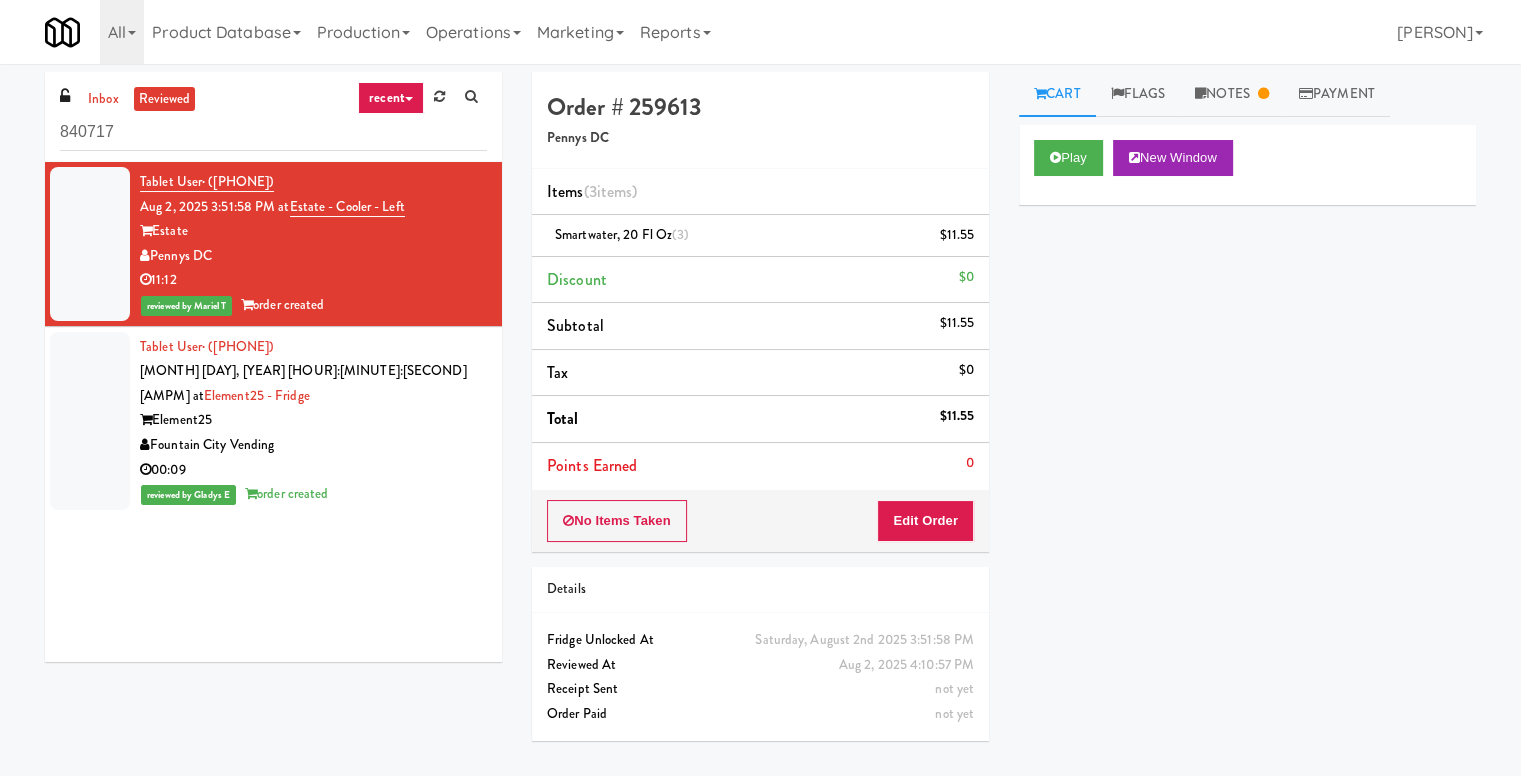 click on "00:09" at bounding box center (313, 470) 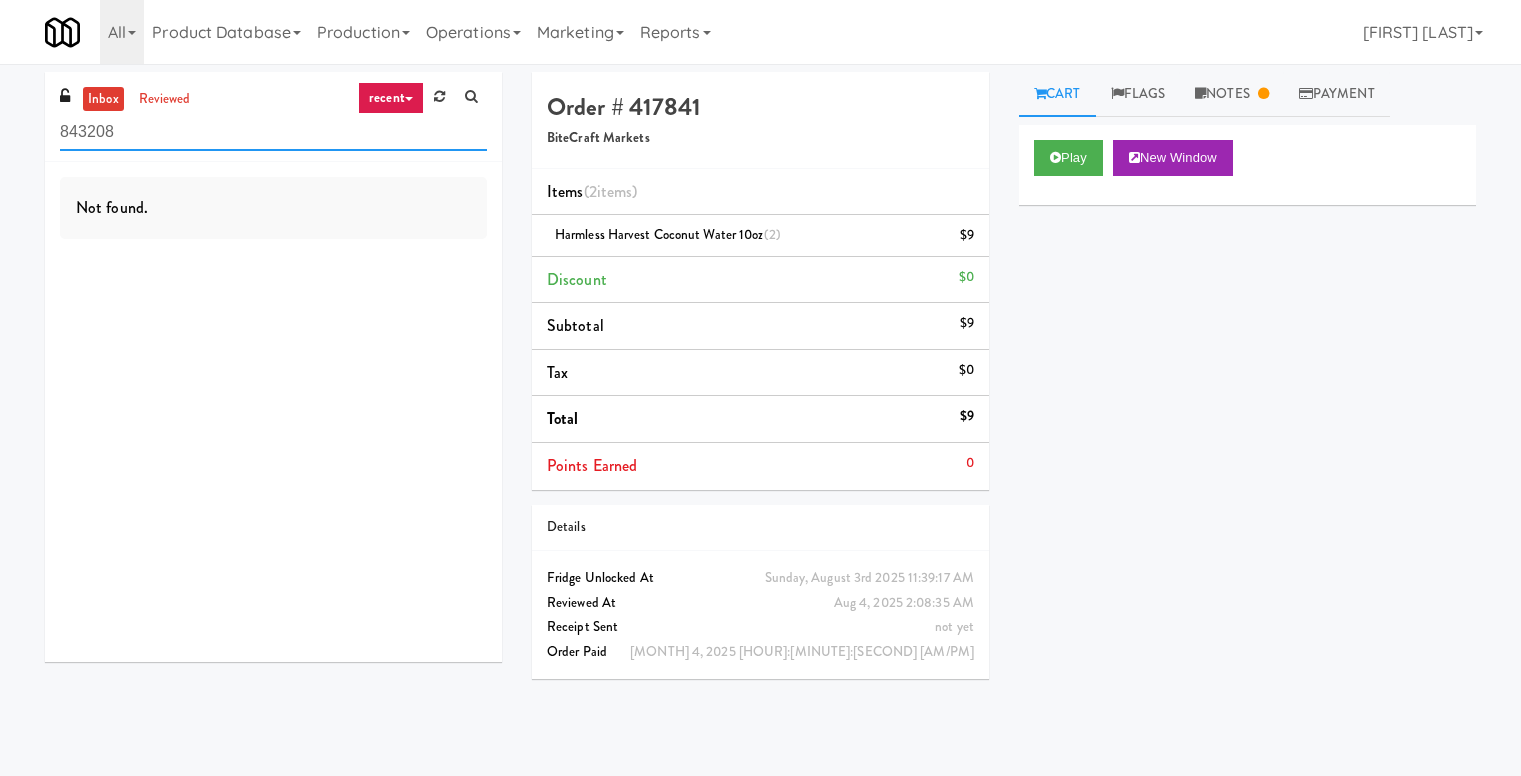 scroll, scrollTop: 0, scrollLeft: 0, axis: both 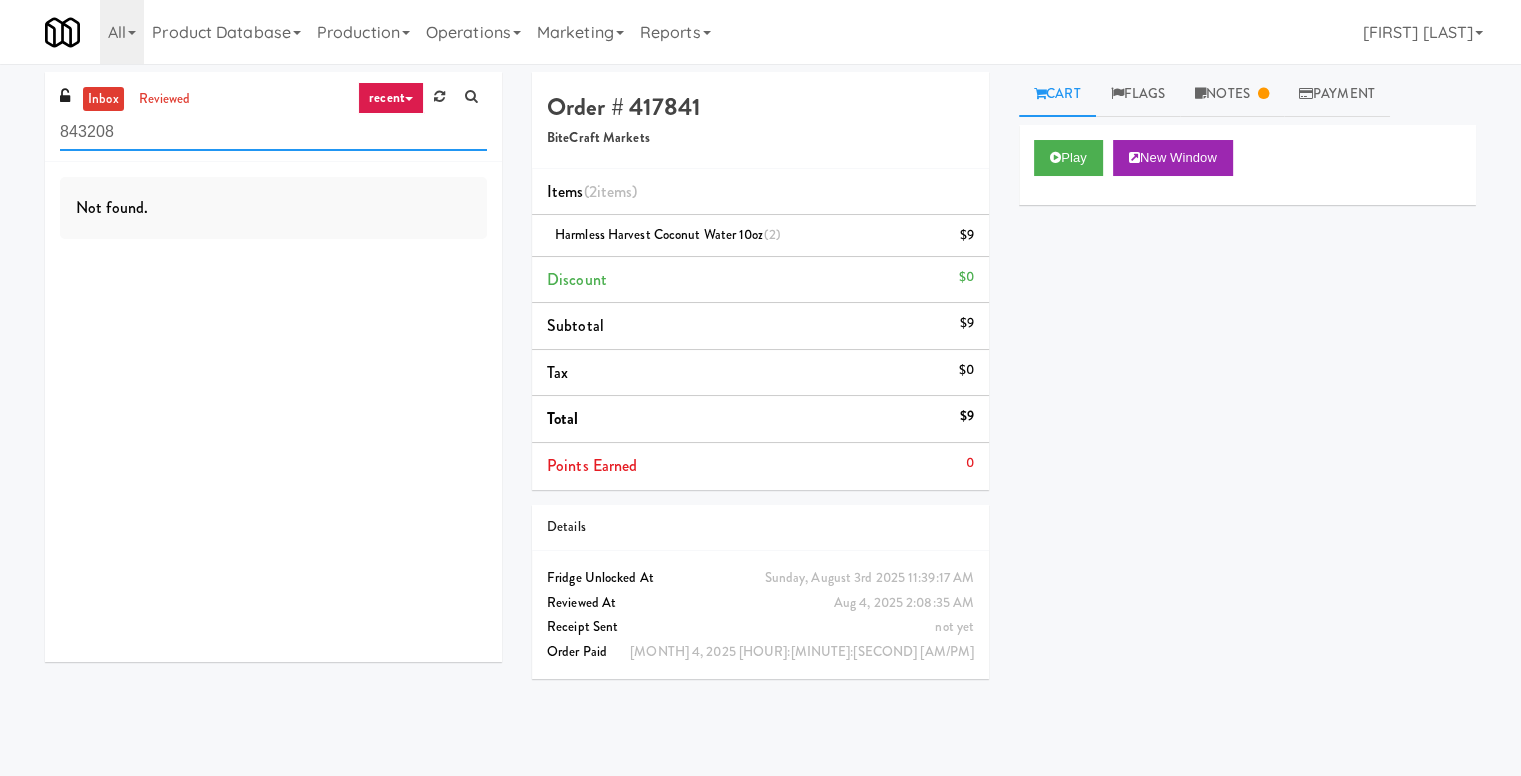 click on "843208" at bounding box center (273, 132) 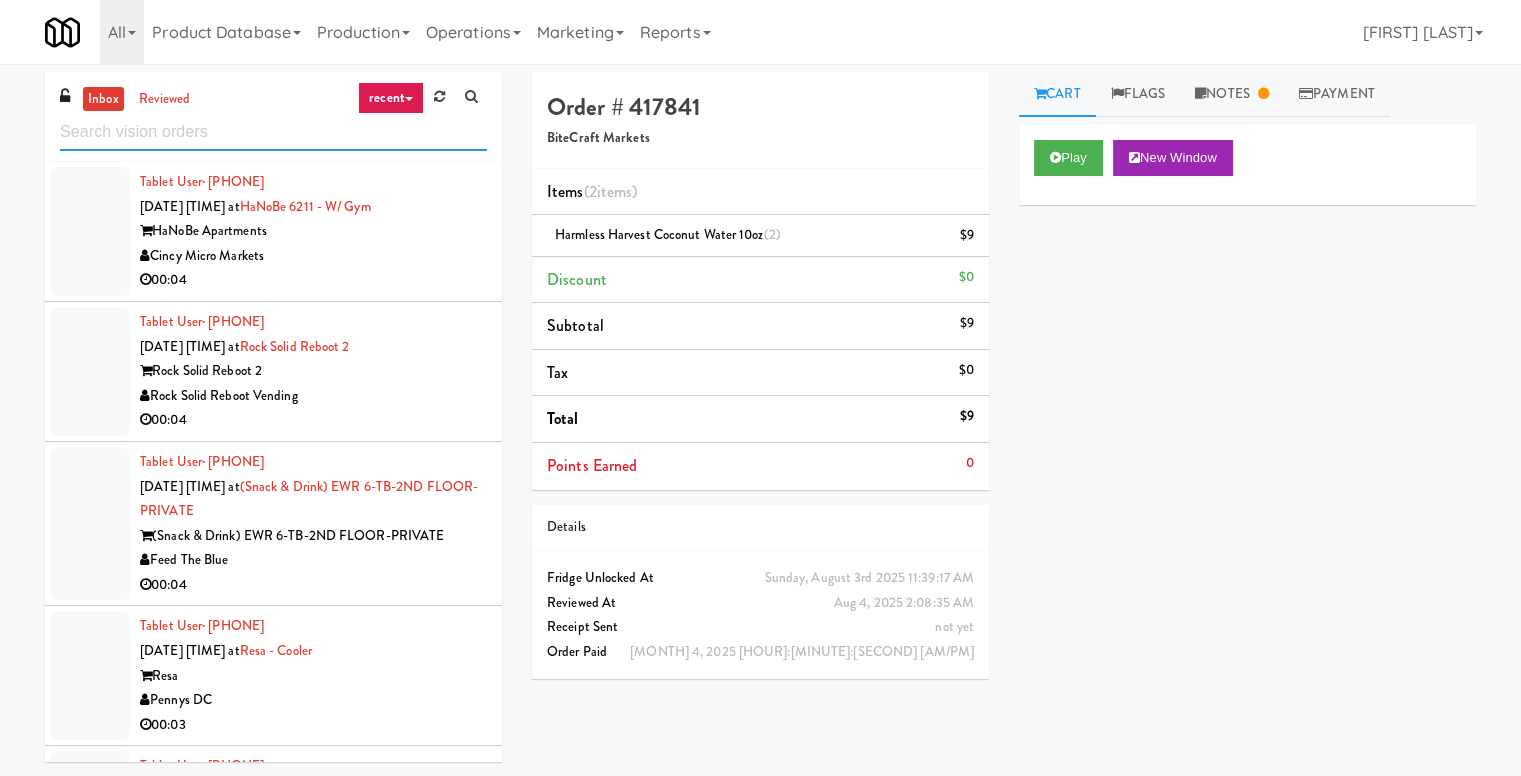 type 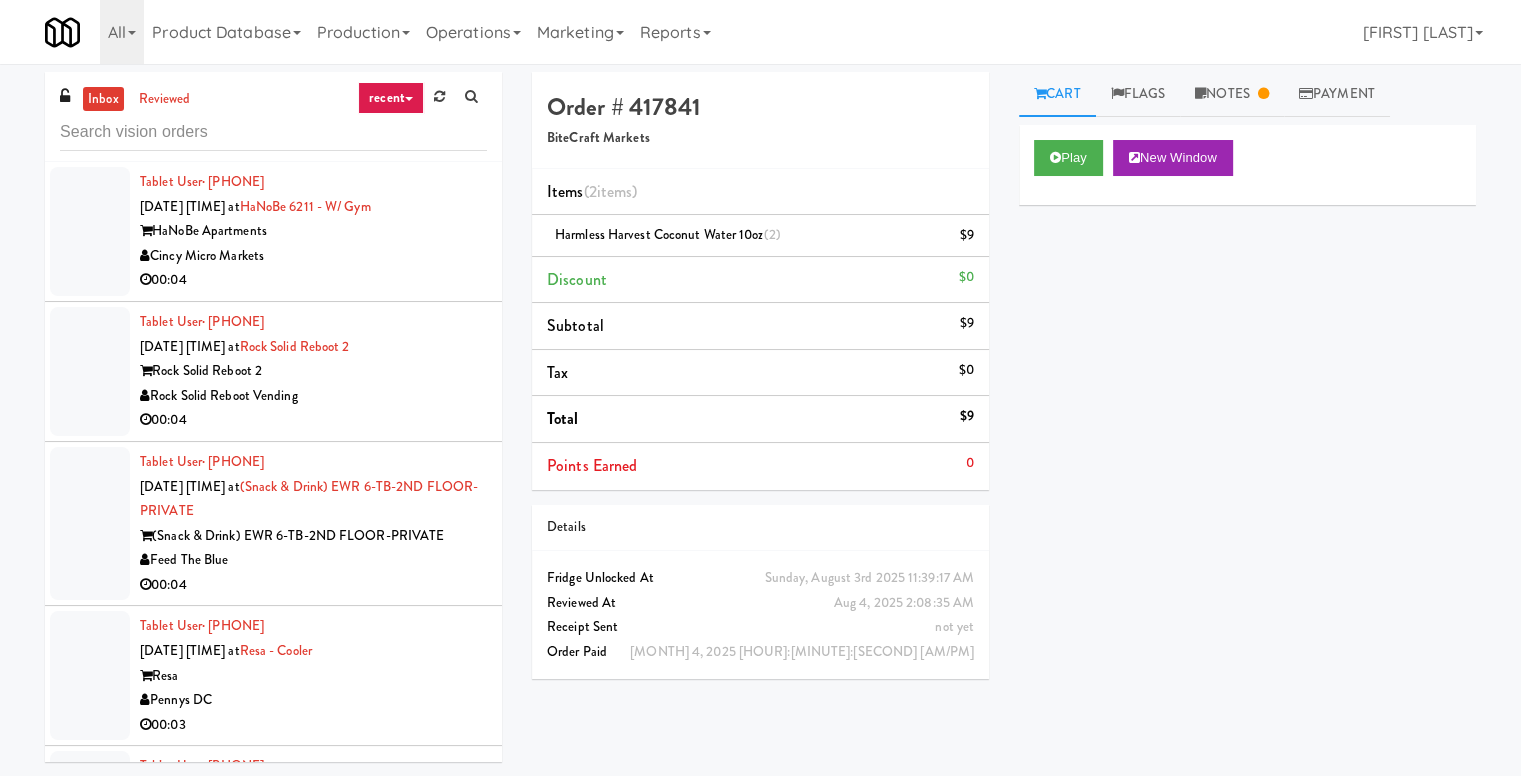 click on "recent" at bounding box center [391, 98] 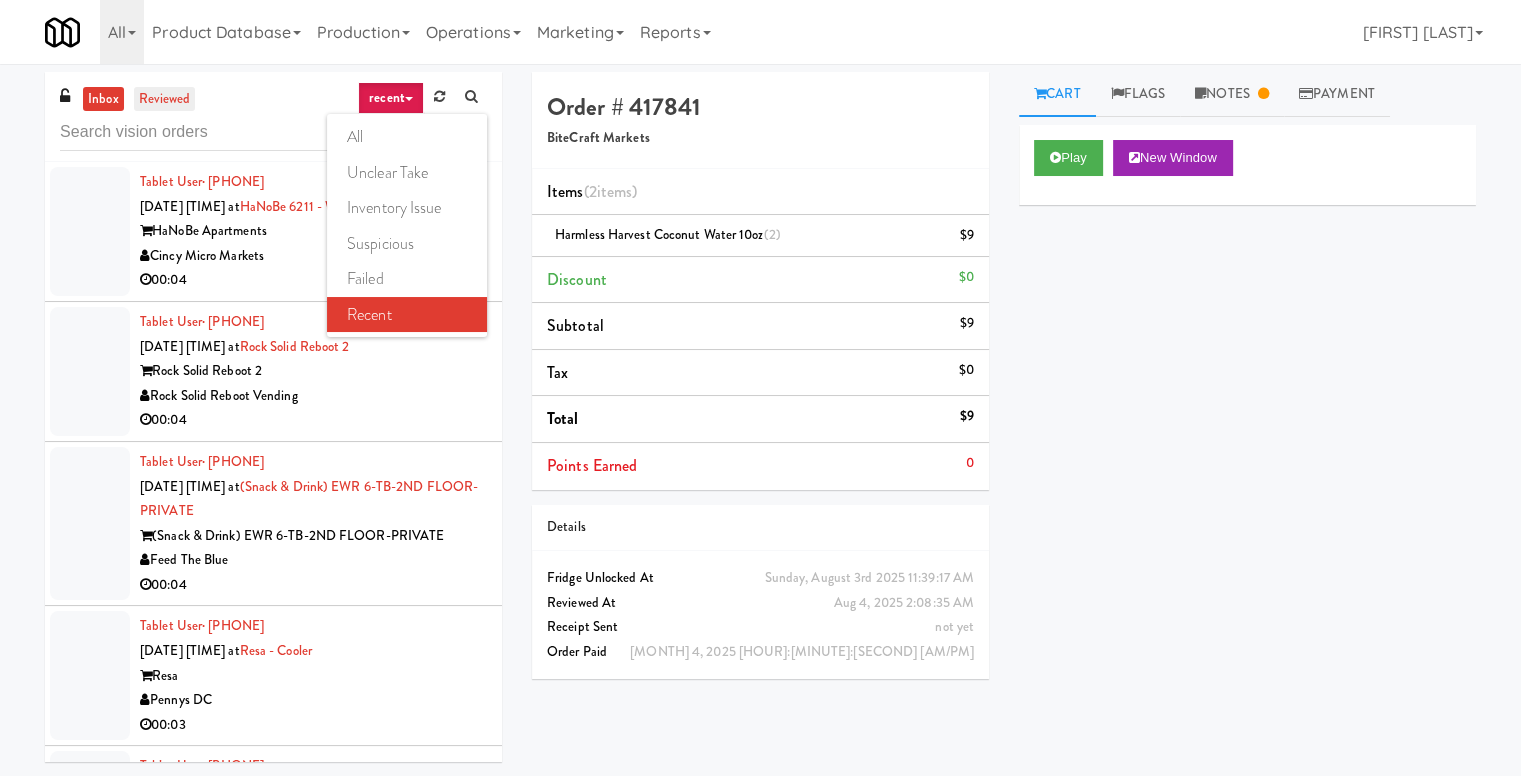 click on "reviewed" at bounding box center (165, 99) 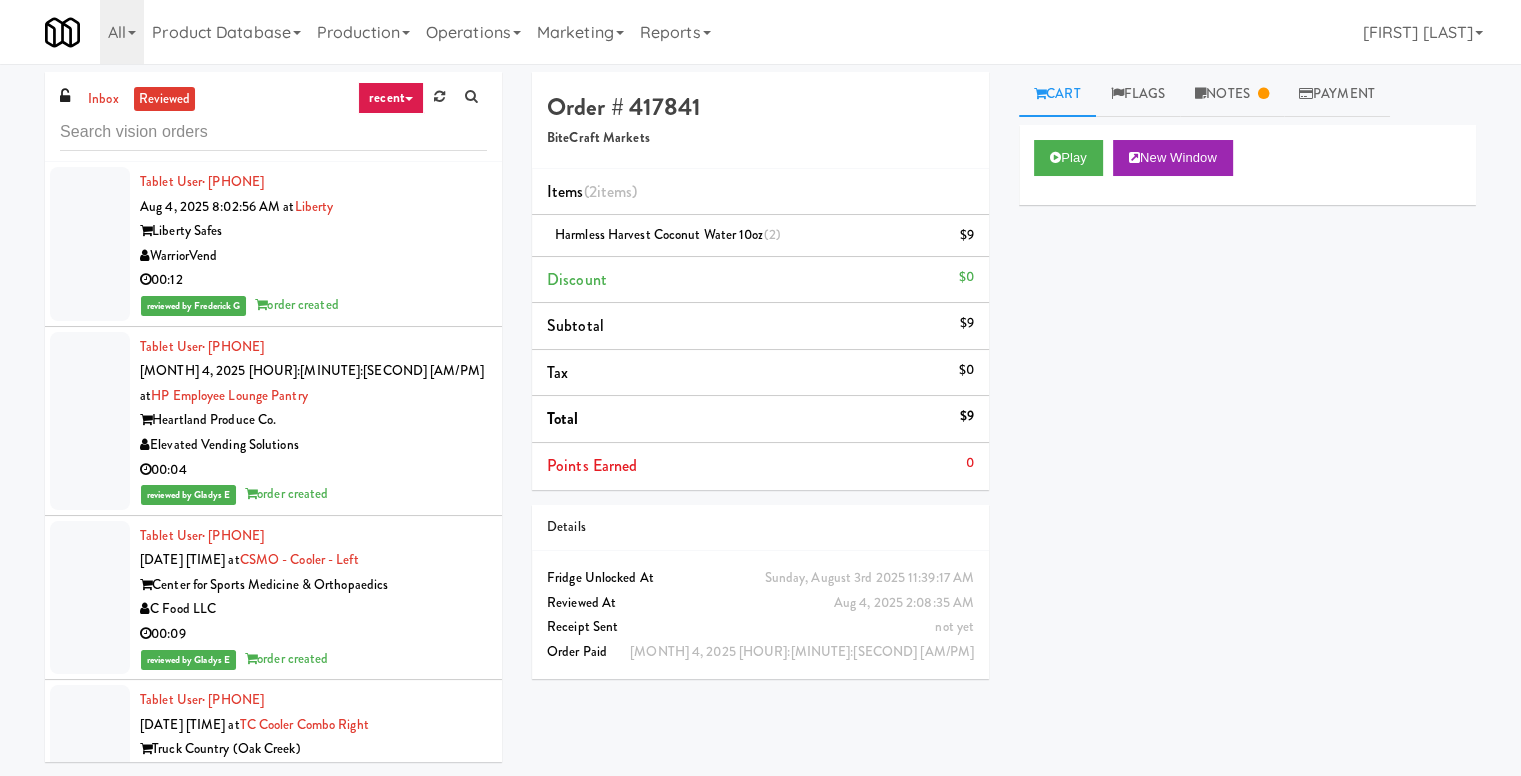 click on "Liberty Safes" at bounding box center [313, 231] 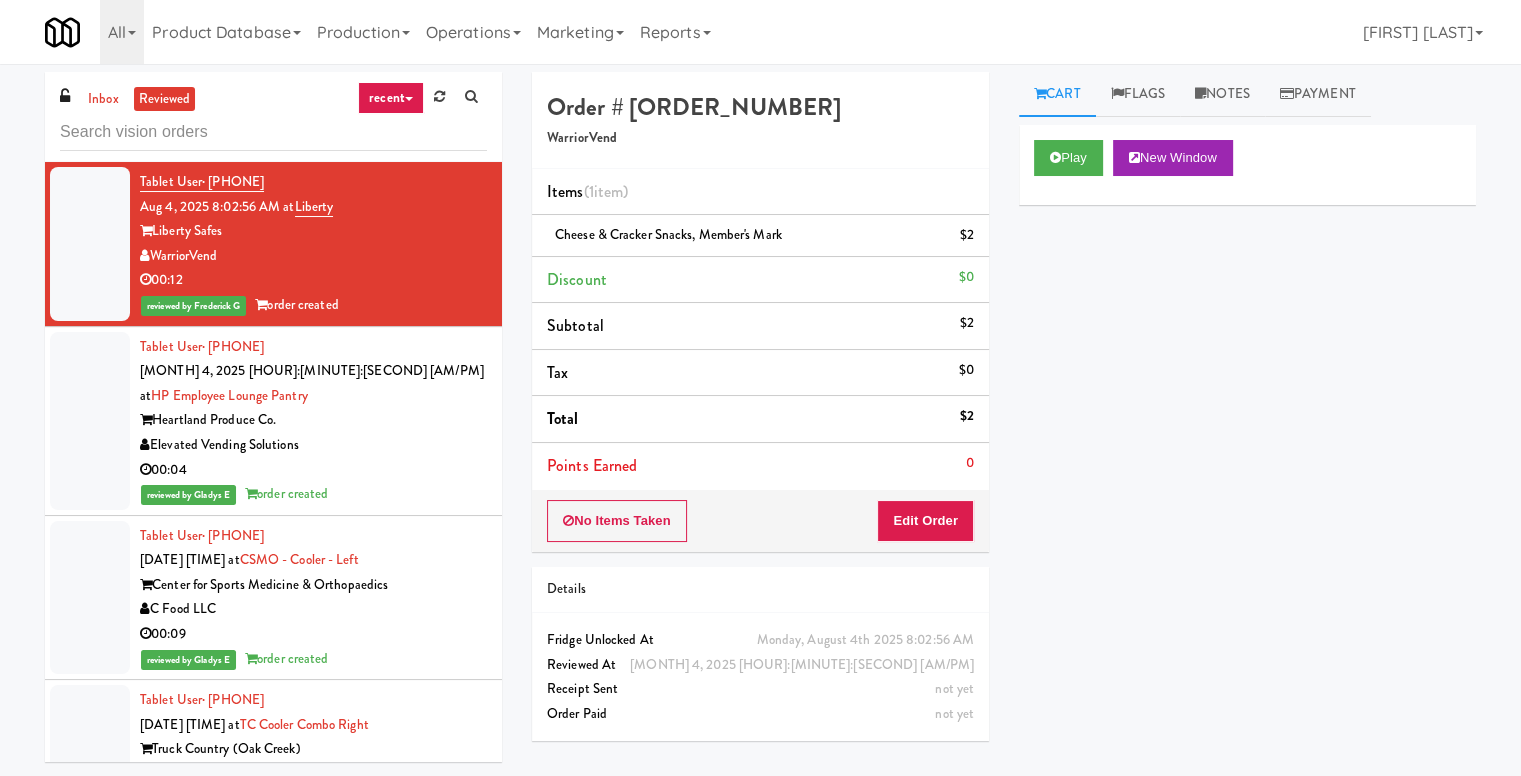 click on "Tablet User  · (262) 914-7295 Aug 4, 2025 8:02:32 AM at  HP Employee Lounge Pantry  Heartland Produce Co.   Elevated Vending Solutions  00:04 reviewed by Gladys E  order created" at bounding box center [313, 421] 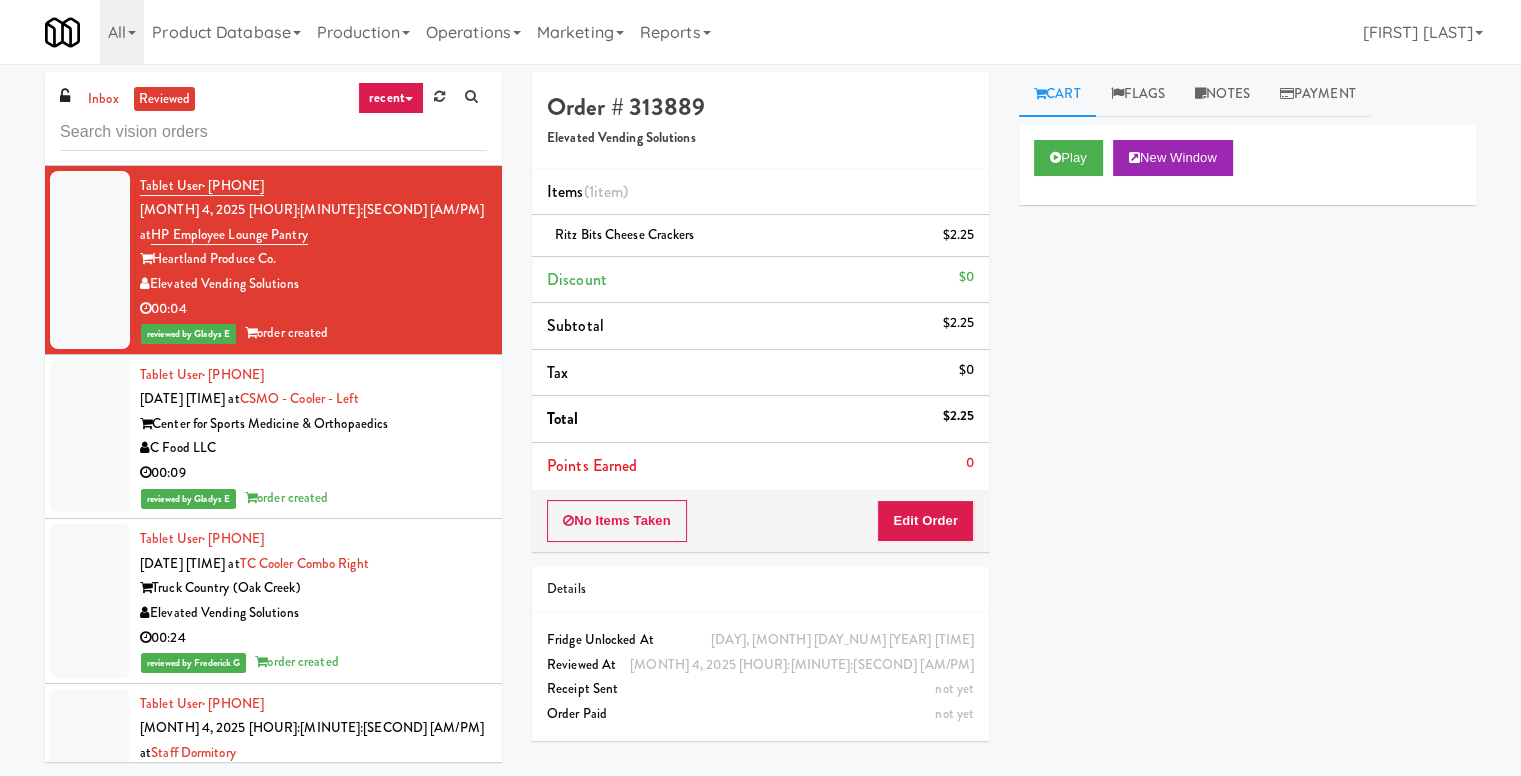 scroll, scrollTop: 600, scrollLeft: 0, axis: vertical 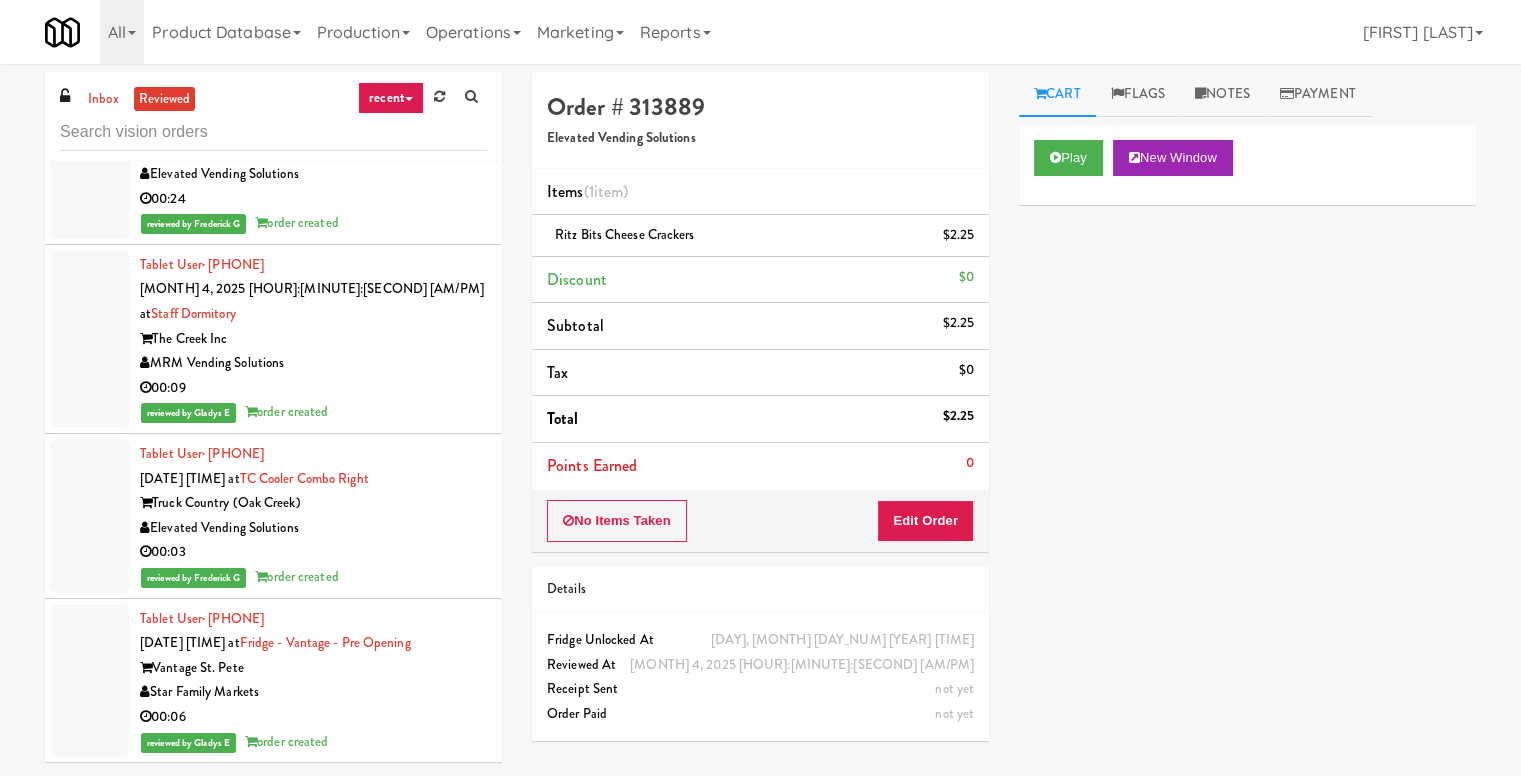 click on "Tablet User  · (414) 531-2891 Aug 4, 2025 8:03:48 AM at  TC Cooler Combo Right  Truck Country (Oak Creek)  Elevated Vending Solutions  00:03 reviewed by Frederick G  order created" at bounding box center [313, 516] 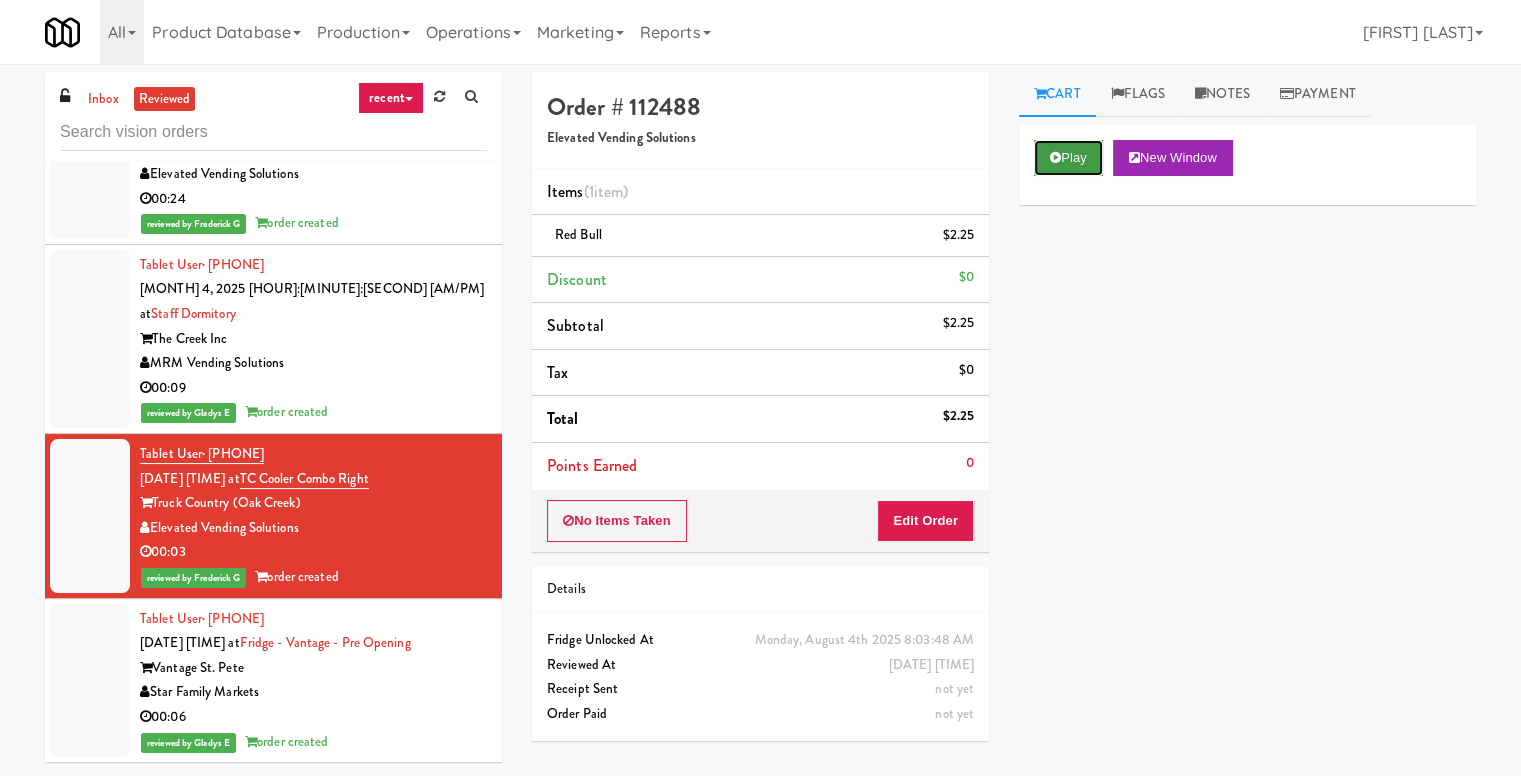 click on "Play" at bounding box center [1068, 158] 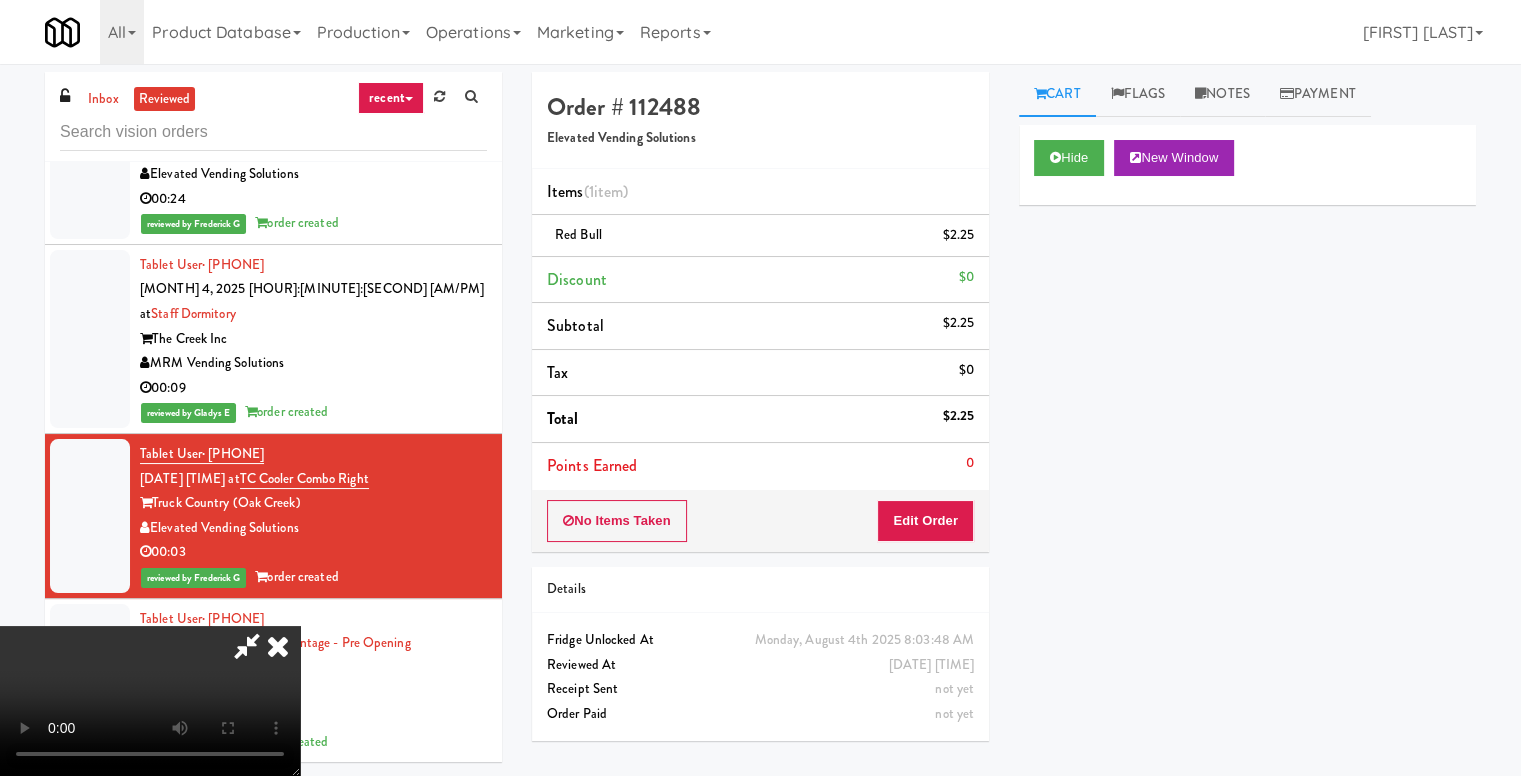click at bounding box center (278, 646) 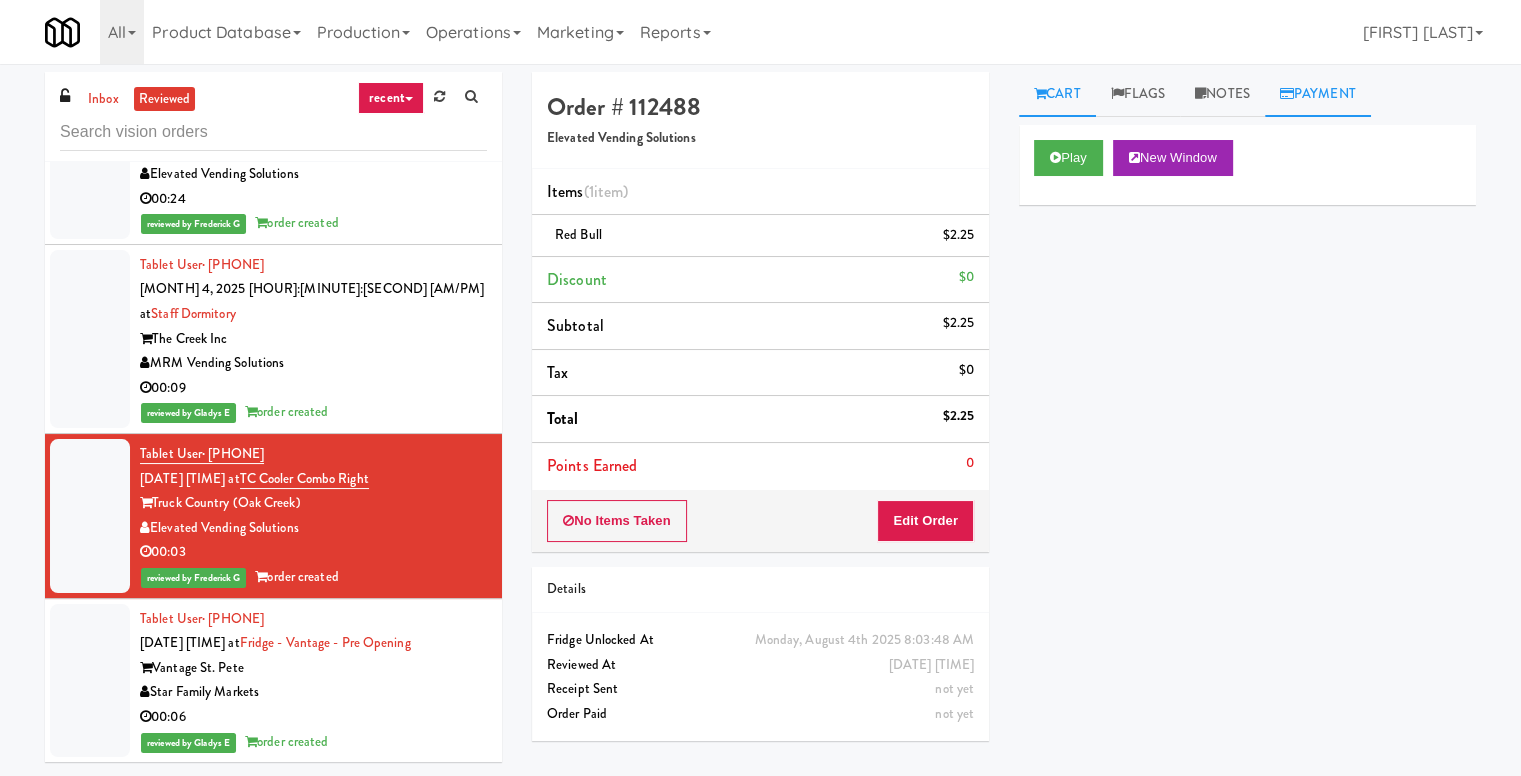 click on "Payment" at bounding box center (1318, 94) 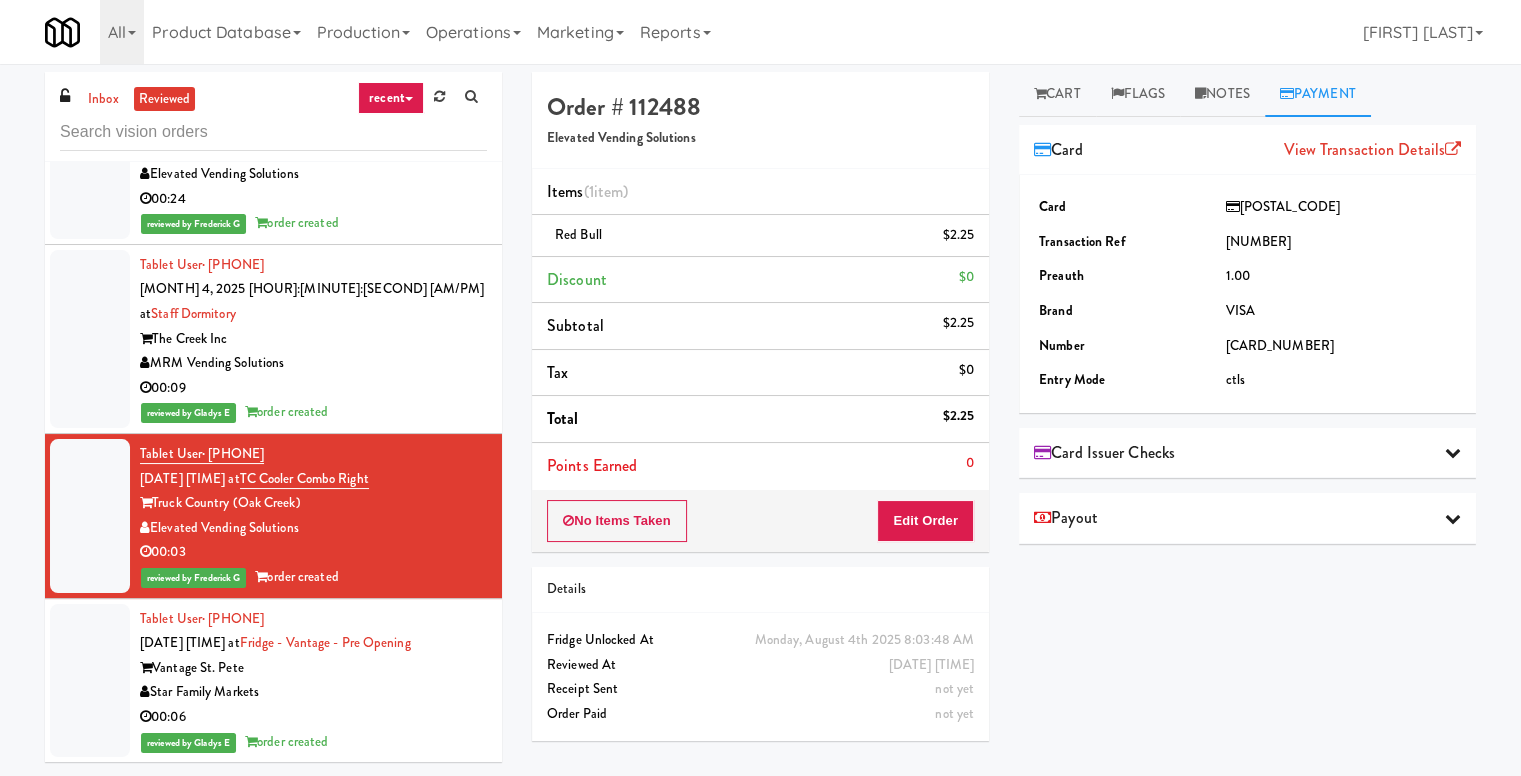 click at bounding box center [1453, 518] 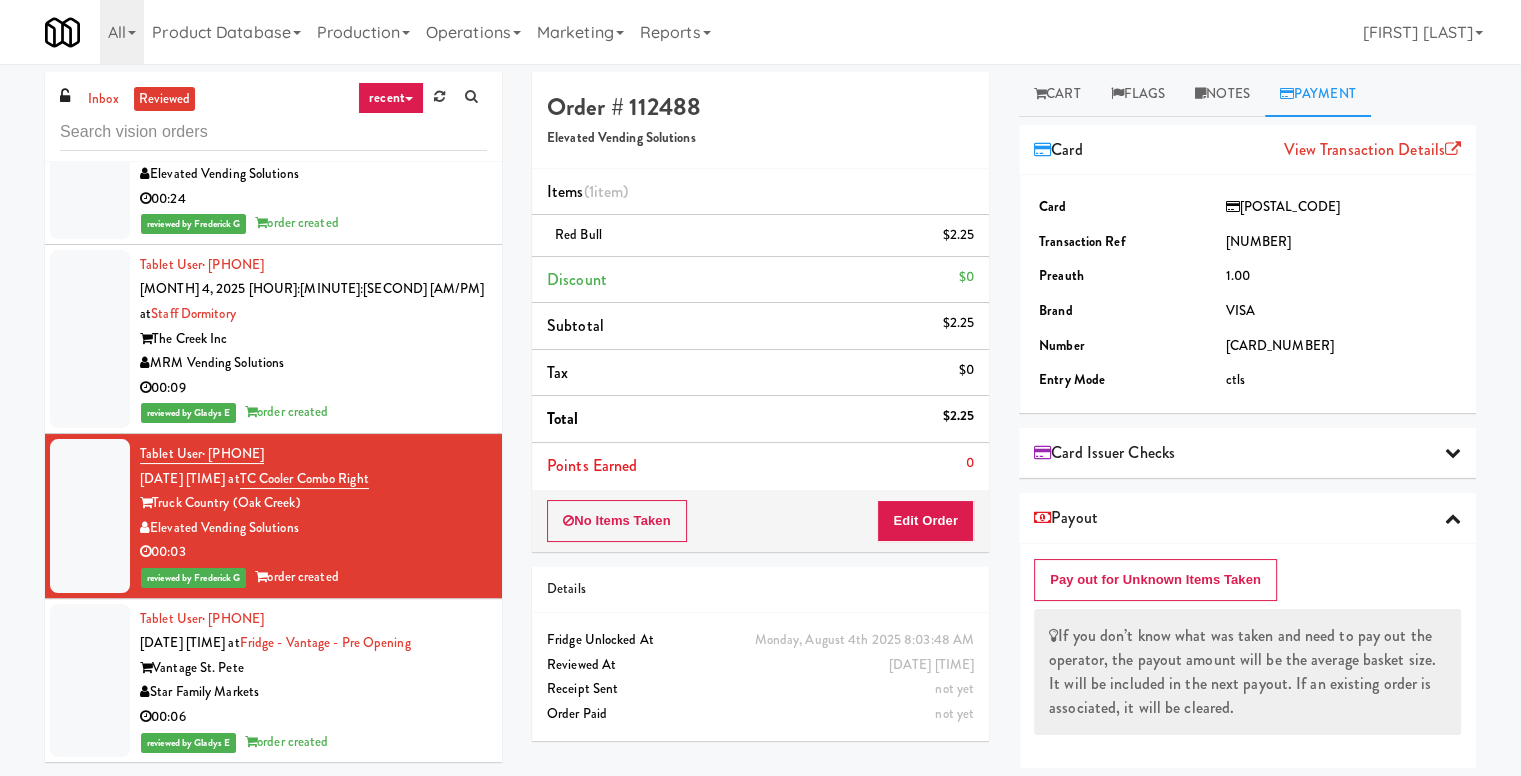 click at bounding box center (1453, 452) 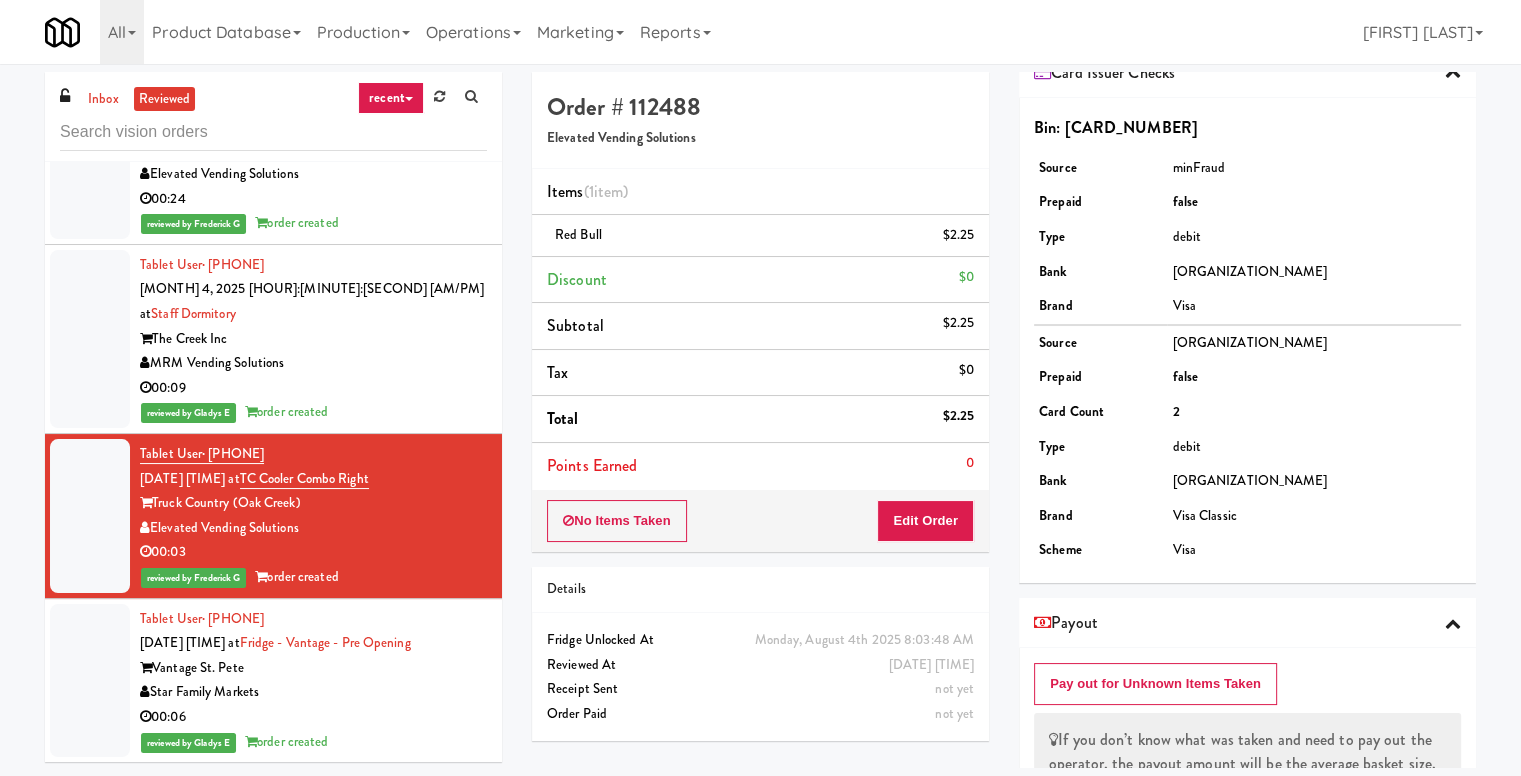 scroll, scrollTop: 3, scrollLeft: 0, axis: vertical 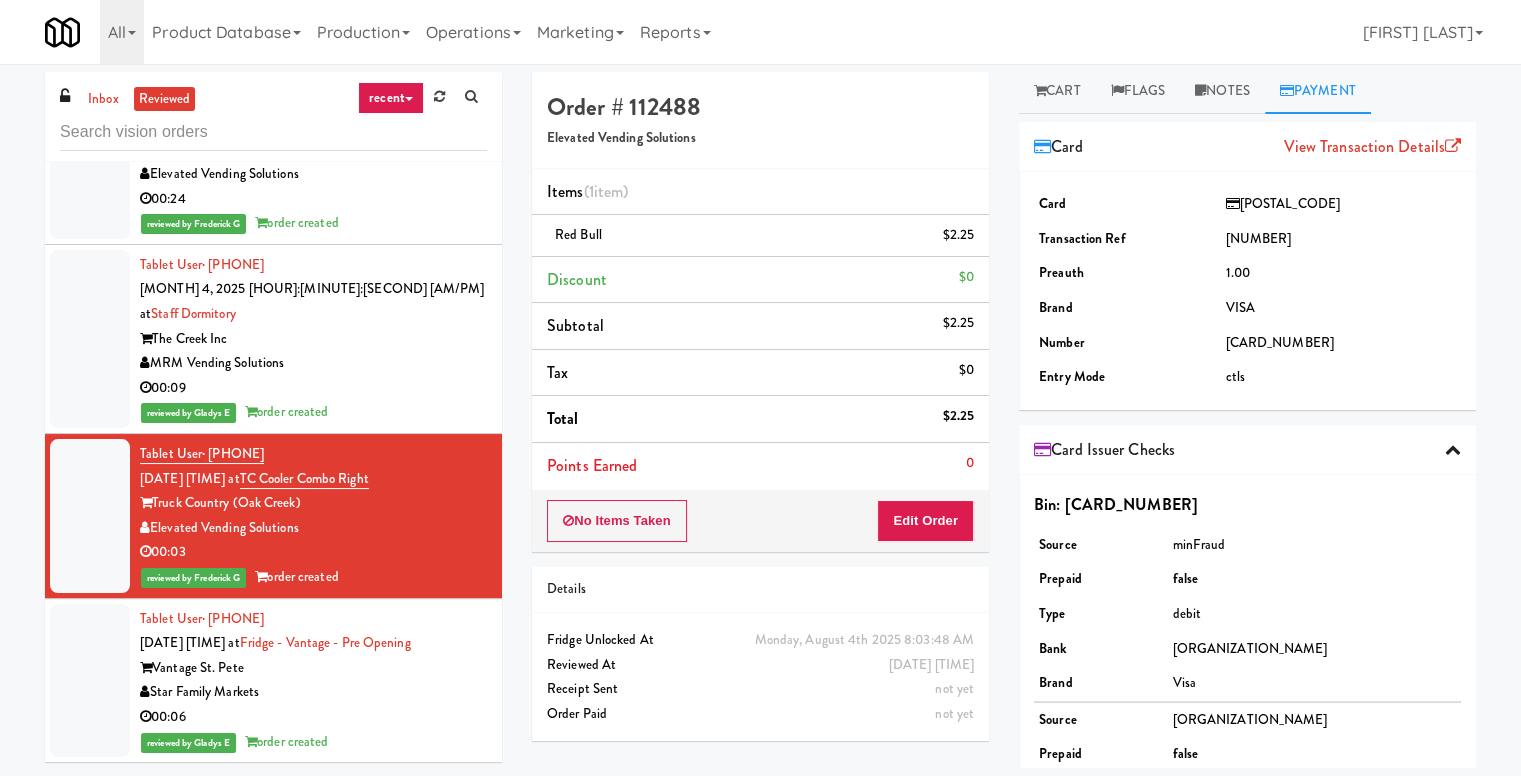 click at bounding box center (1453, 449) 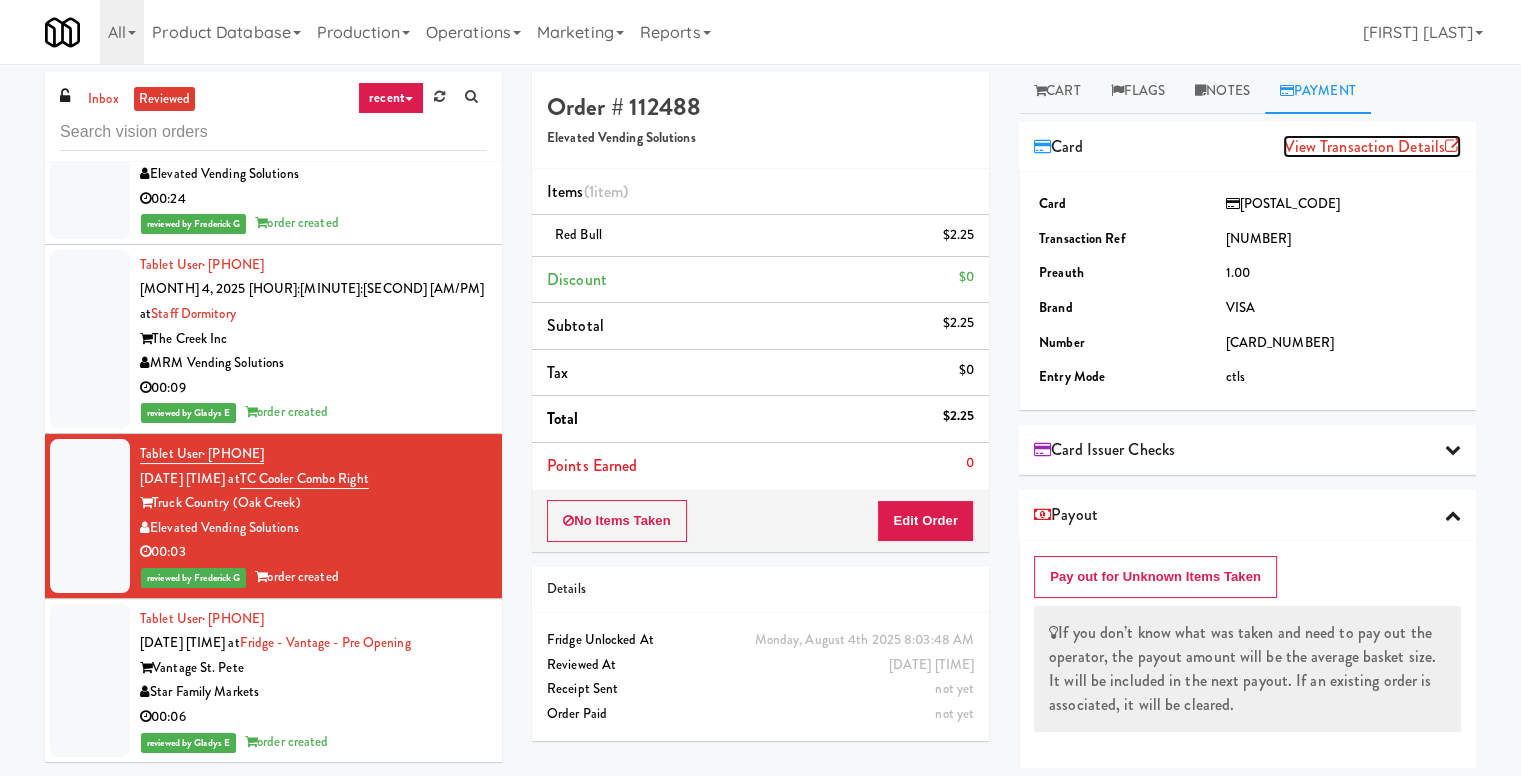 click at bounding box center (1453, 146) 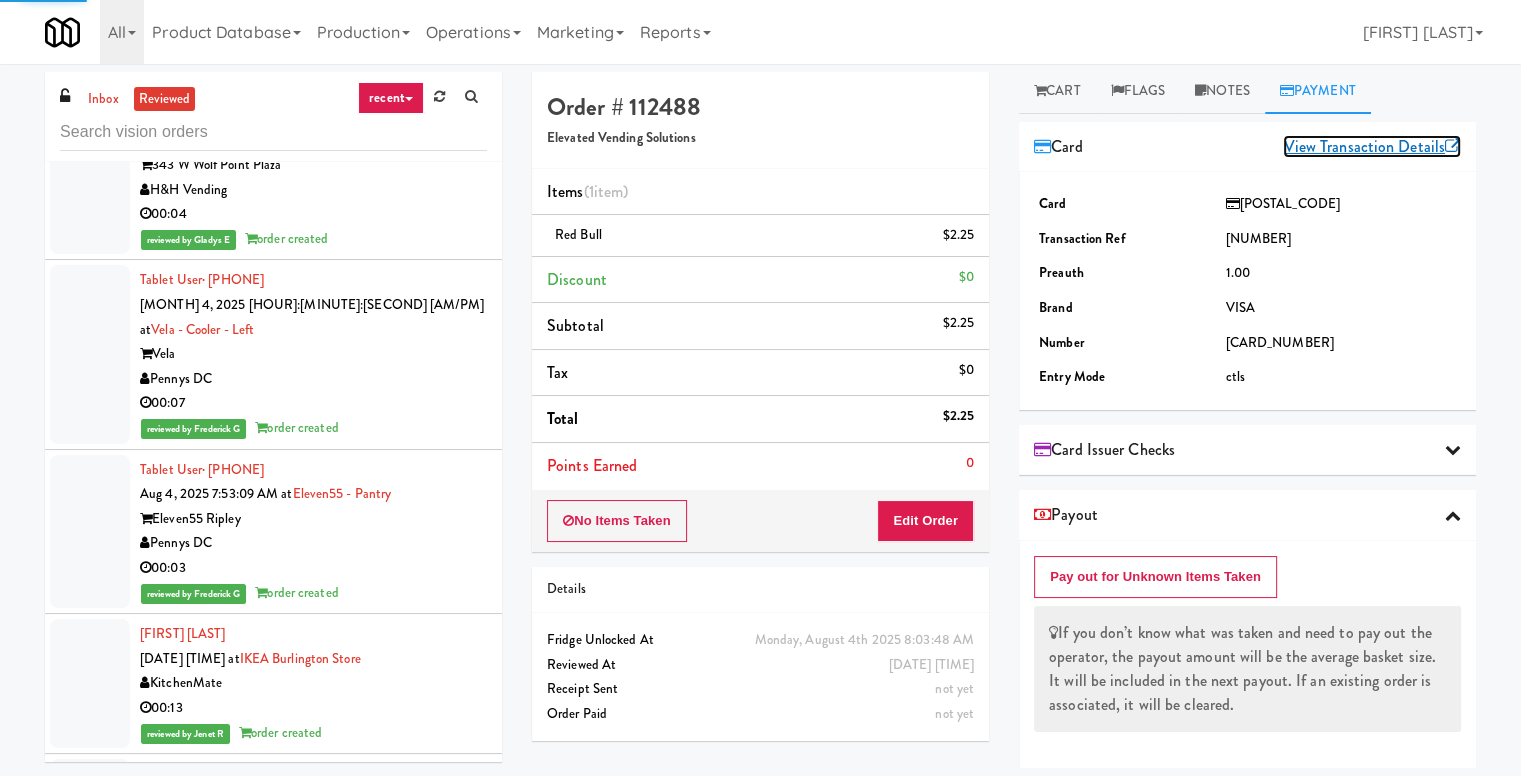 scroll, scrollTop: 5700, scrollLeft: 0, axis: vertical 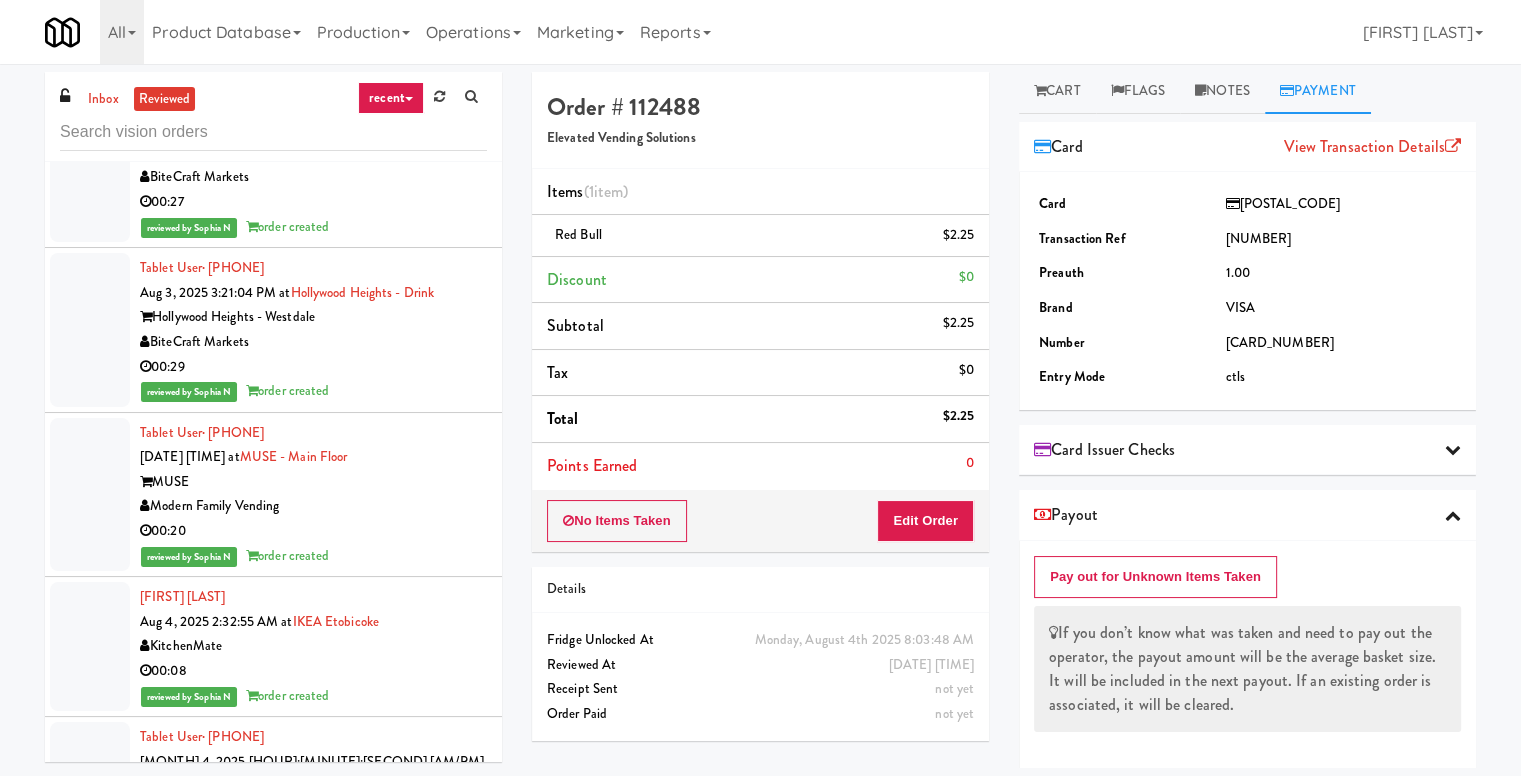 click on "Honkin Vending" at bounding box center [313, 2086] 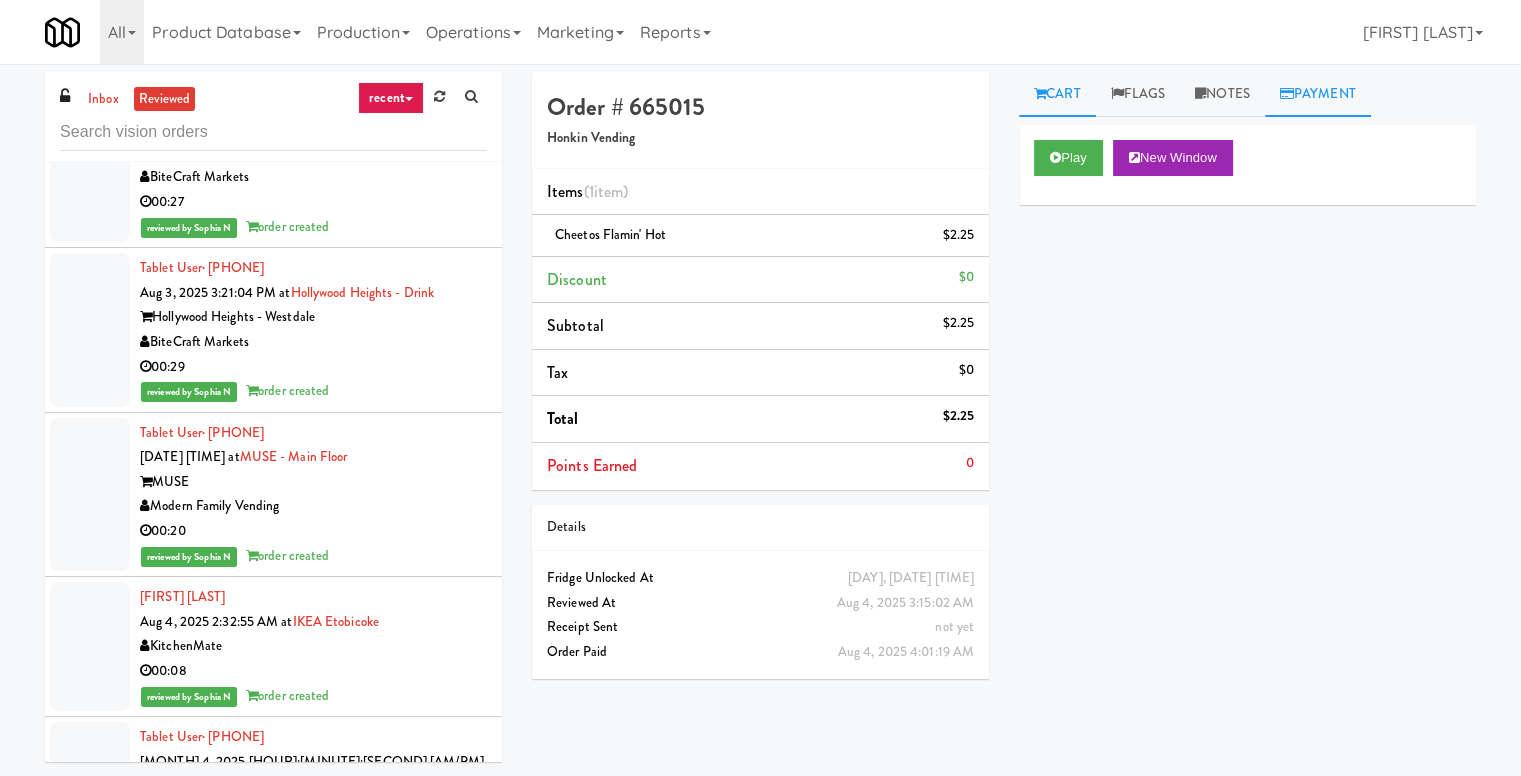 click on "Payment" at bounding box center (1318, 94) 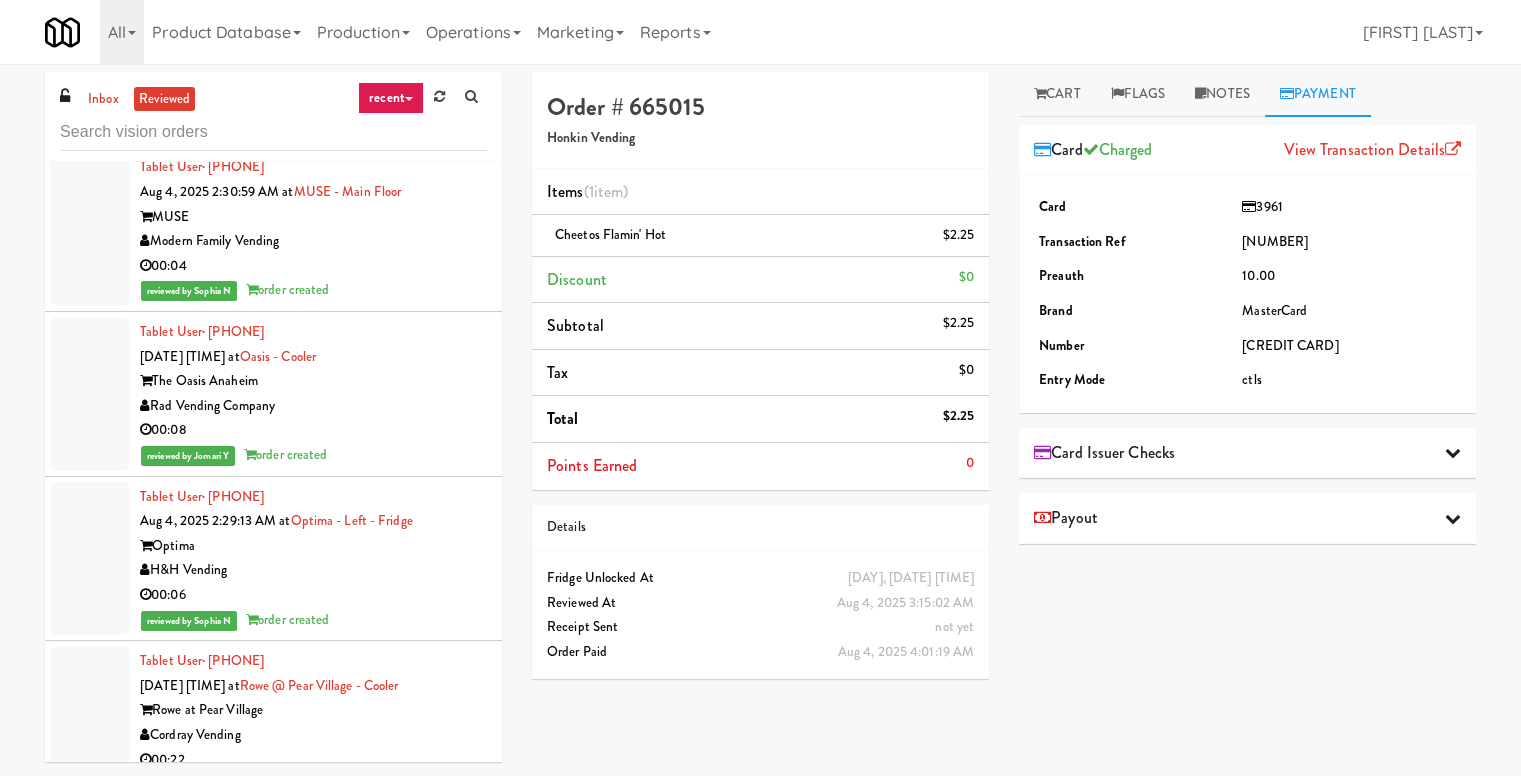 scroll, scrollTop: 51920, scrollLeft: 0, axis: vertical 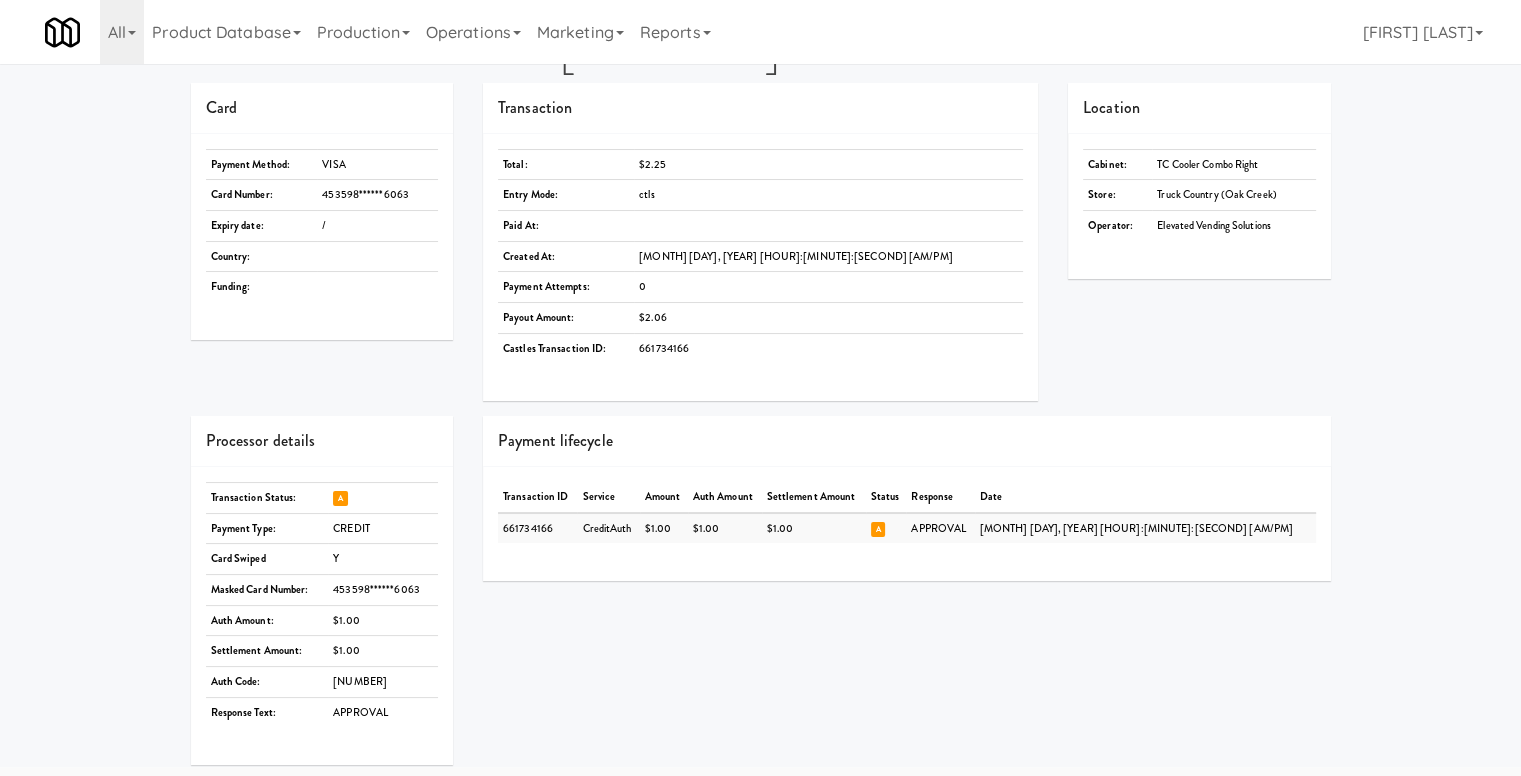 click on "APPROVAL" at bounding box center (383, 712) 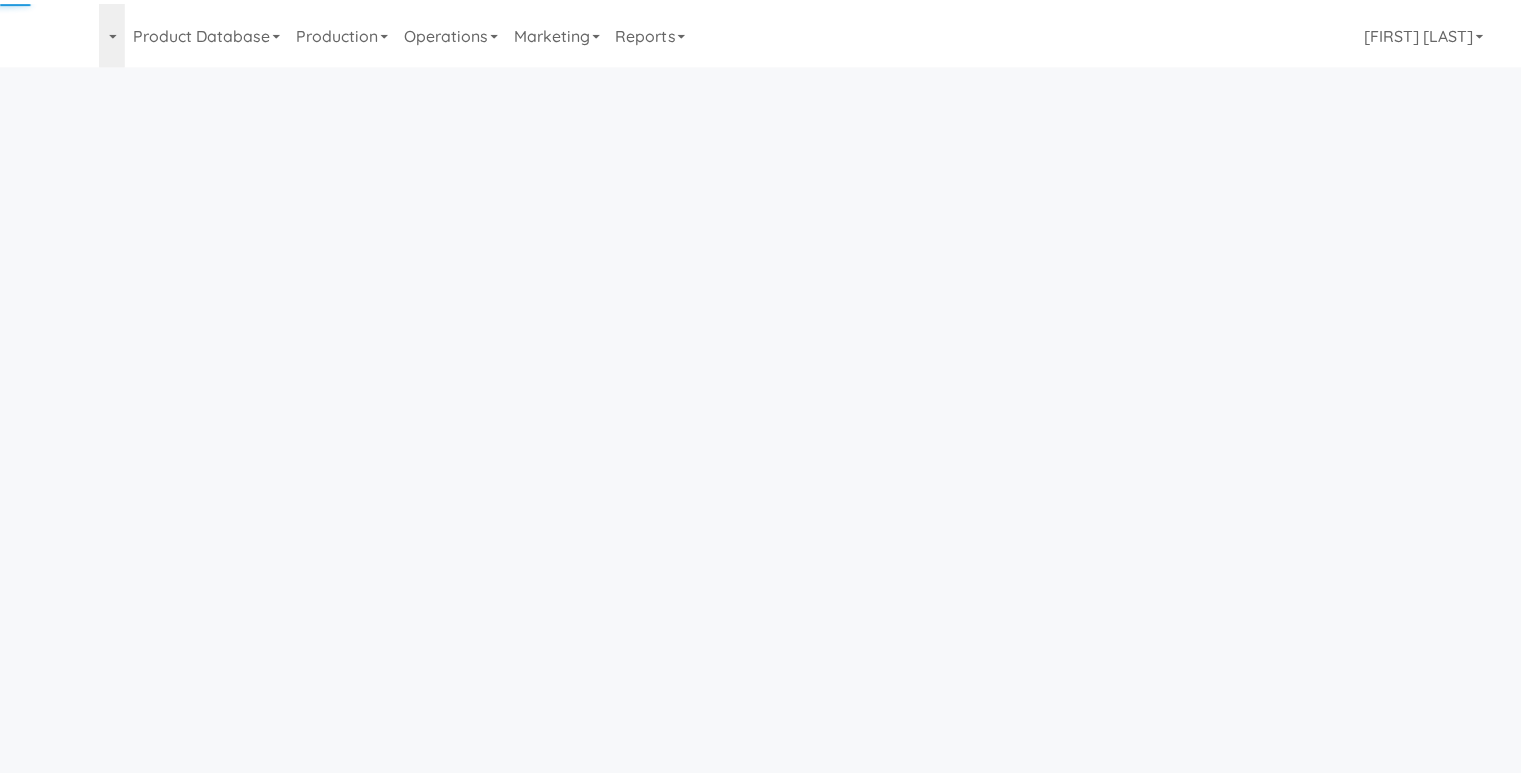 scroll, scrollTop: 0, scrollLeft: 0, axis: both 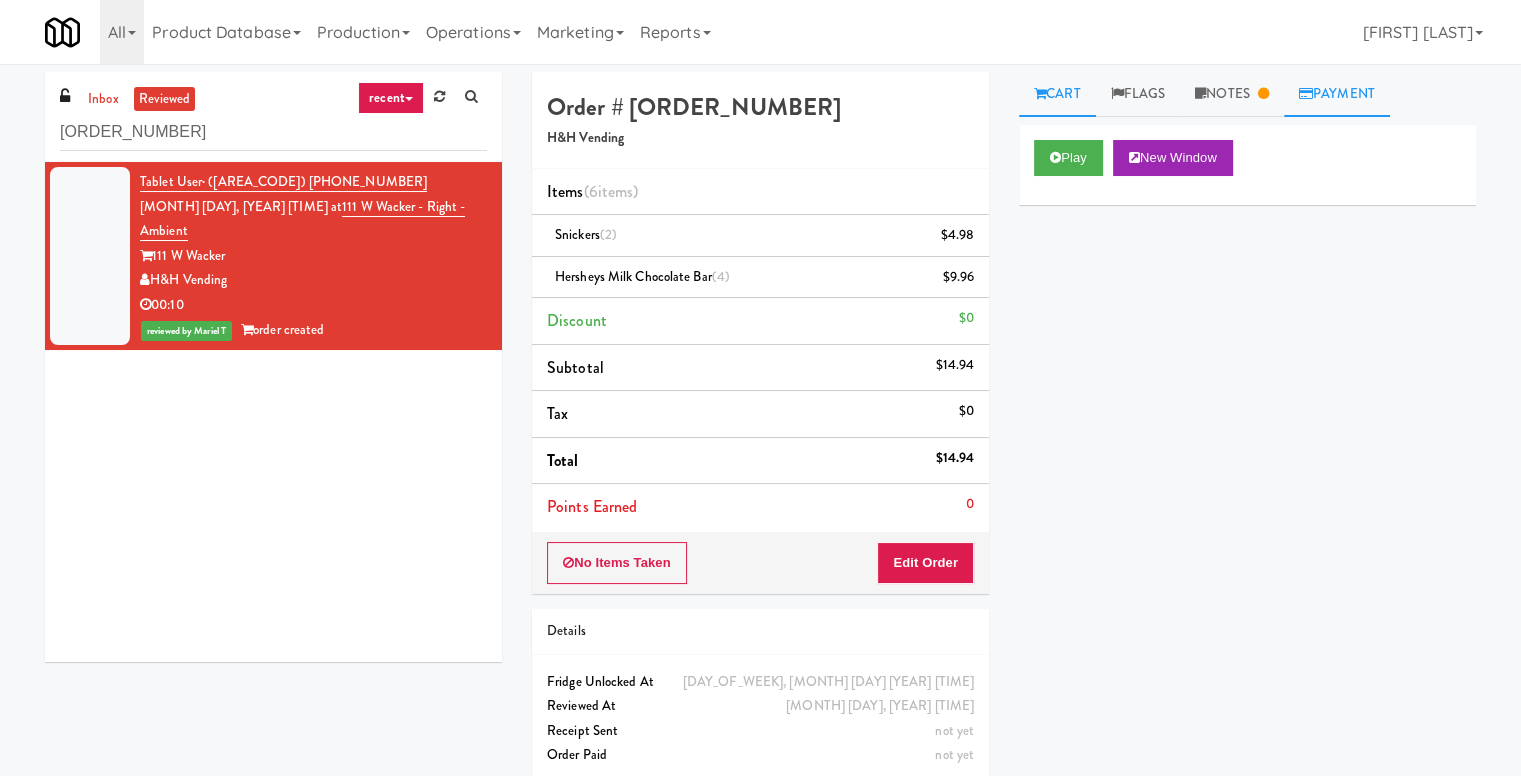 click on "Payment" at bounding box center [1337, 94] 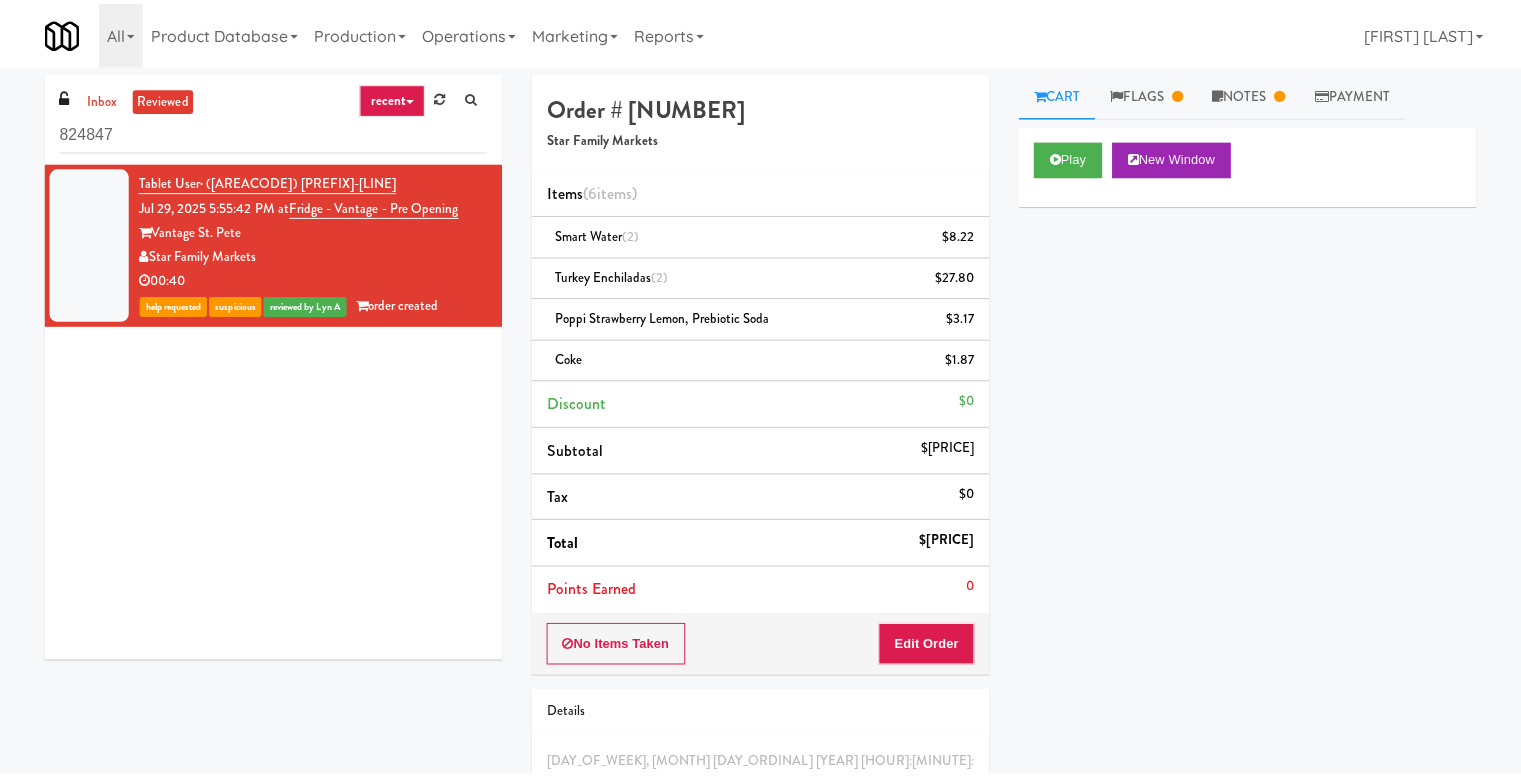scroll, scrollTop: 0, scrollLeft: 0, axis: both 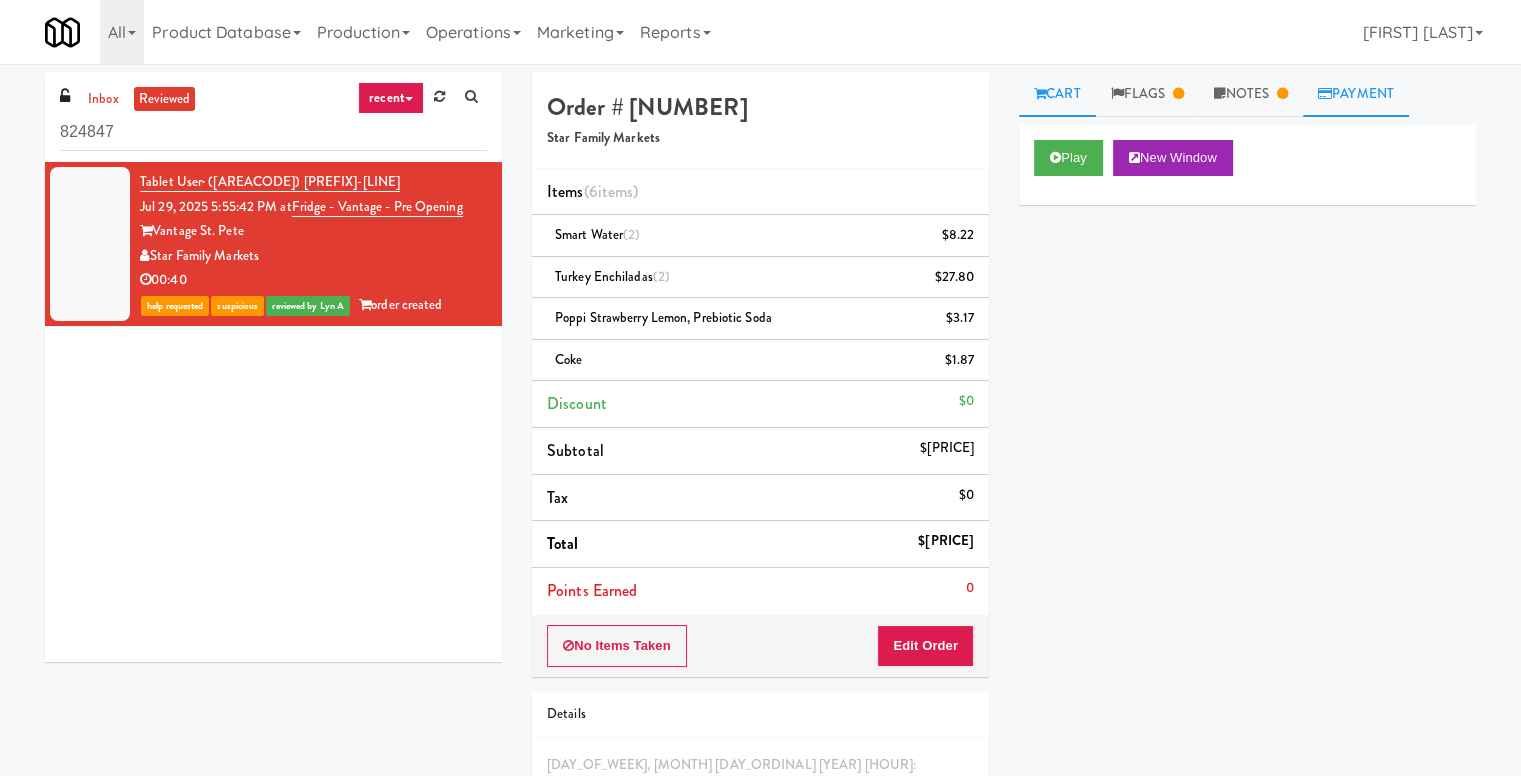 click on "Payment" at bounding box center [1356, 94] 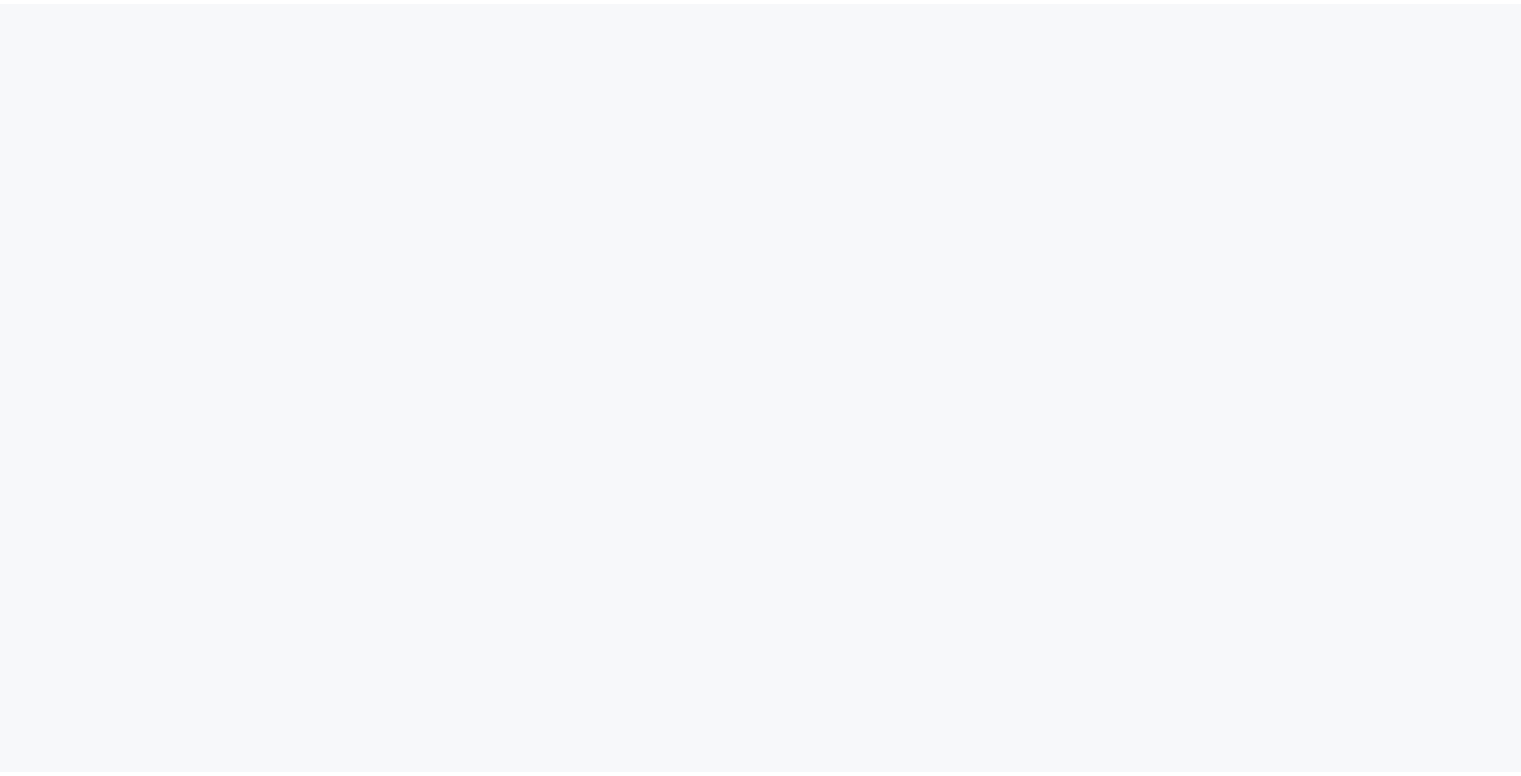 scroll, scrollTop: 0, scrollLeft: 0, axis: both 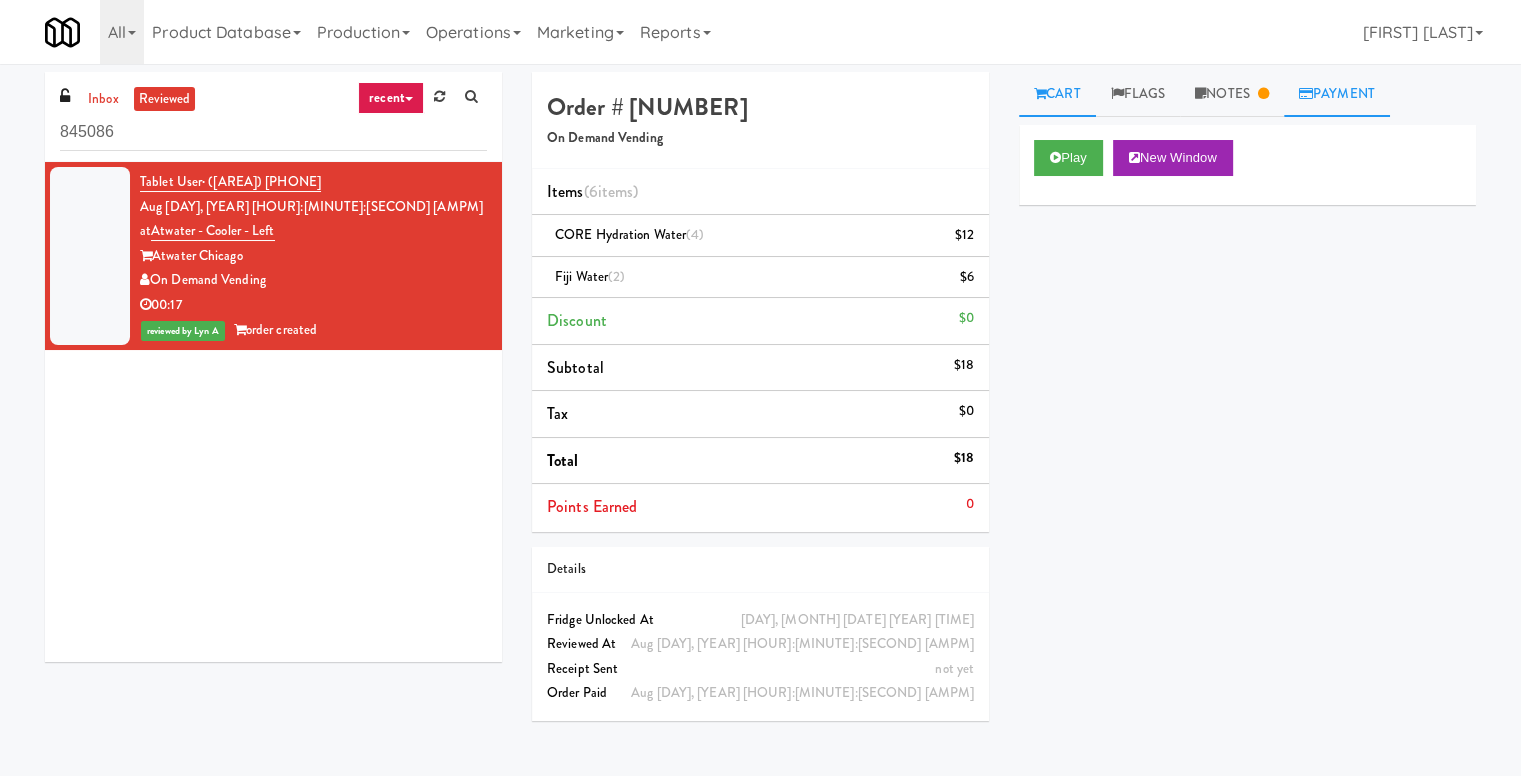 click on "Payment" at bounding box center [1337, 94] 